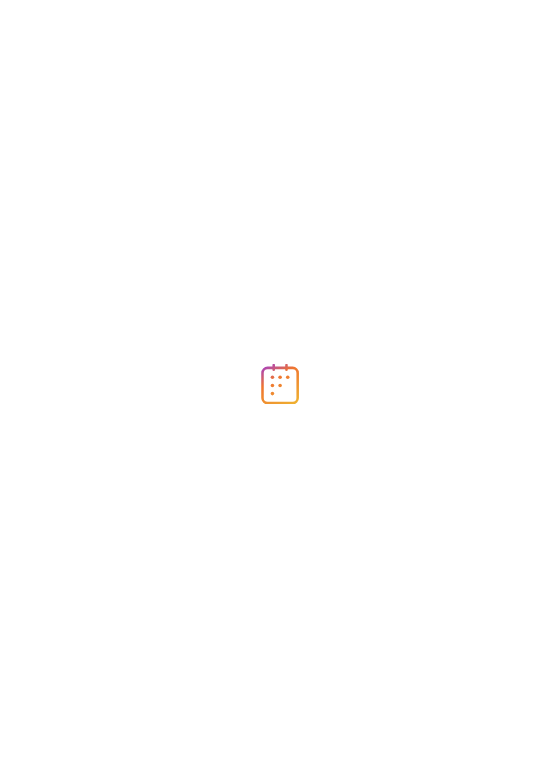 scroll, scrollTop: 0, scrollLeft: 0, axis: both 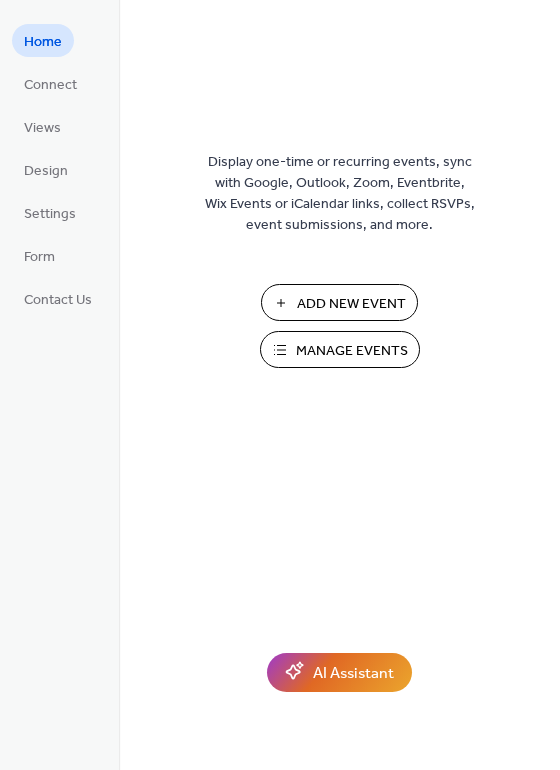 click on "Add New Event" at bounding box center [351, 304] 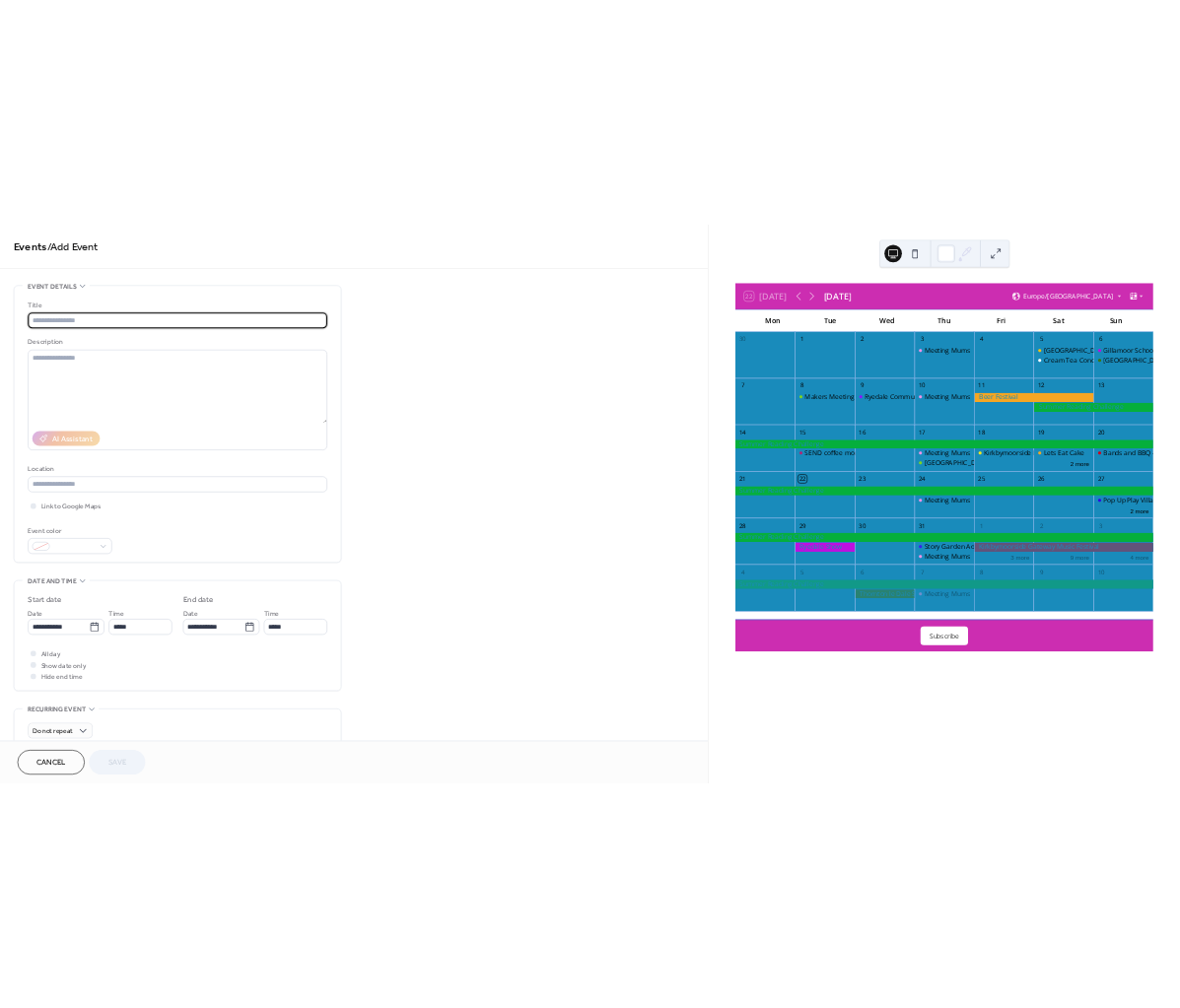 scroll, scrollTop: 0, scrollLeft: 0, axis: both 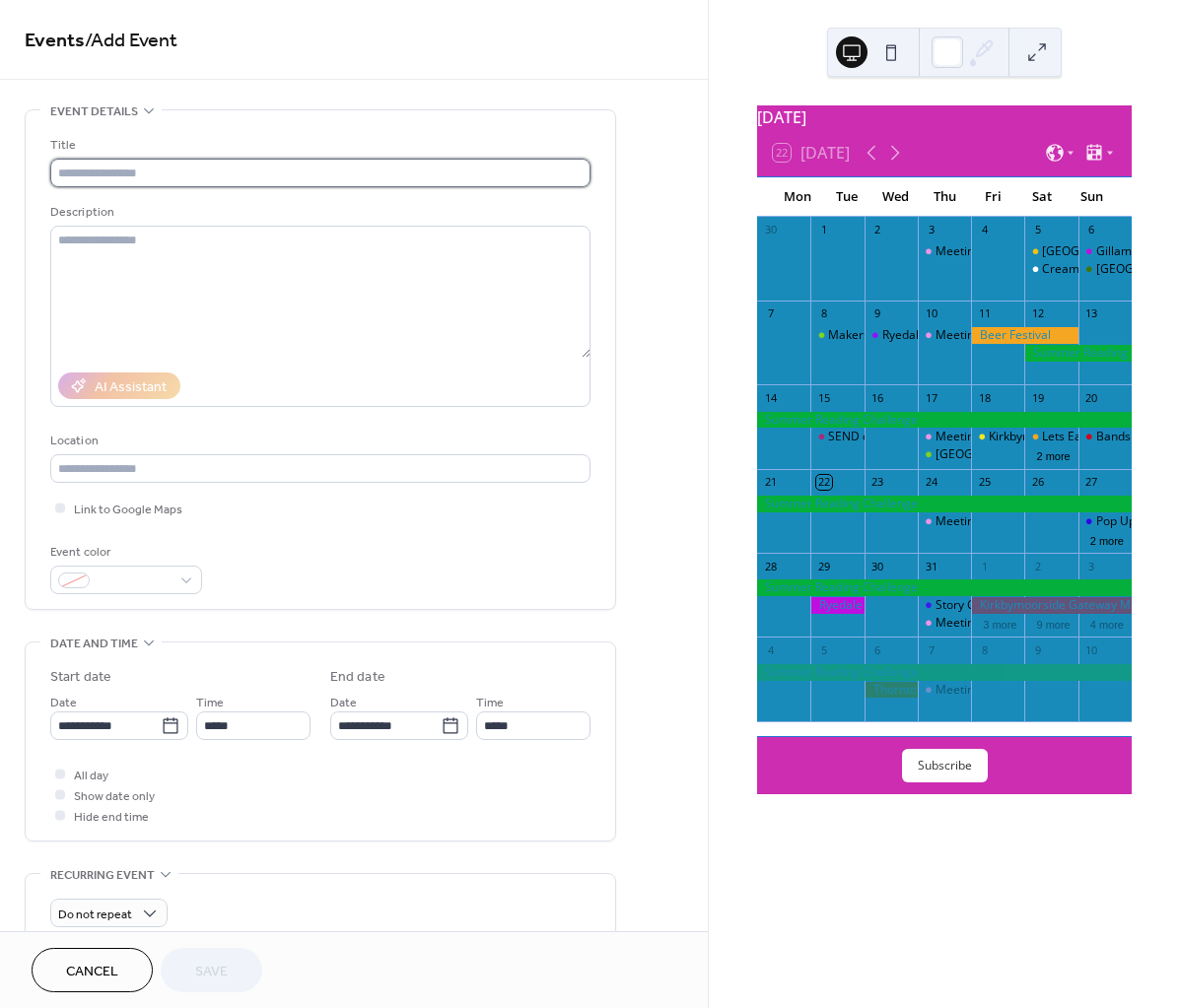 click at bounding box center (320, 172) 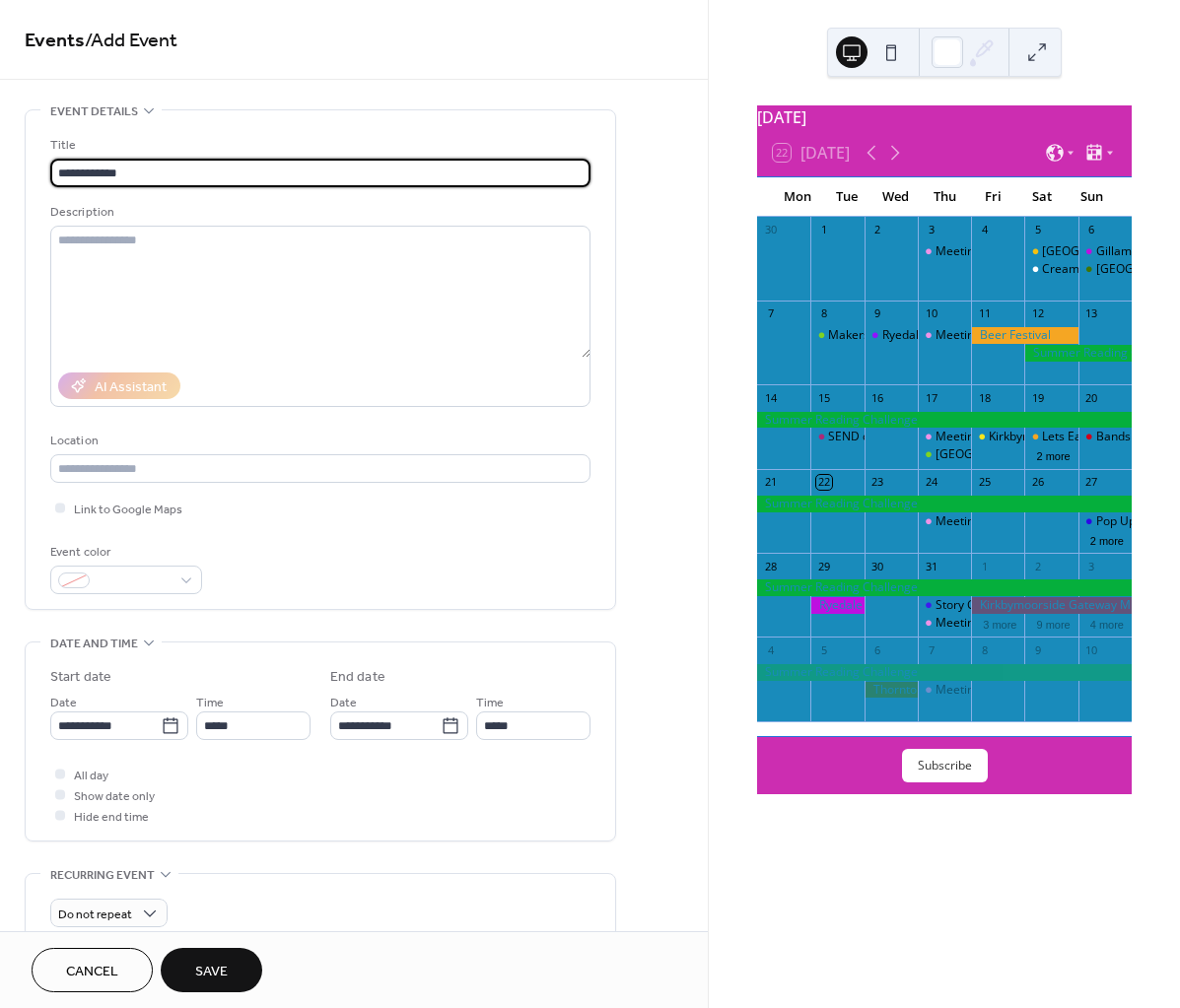 type on "**********" 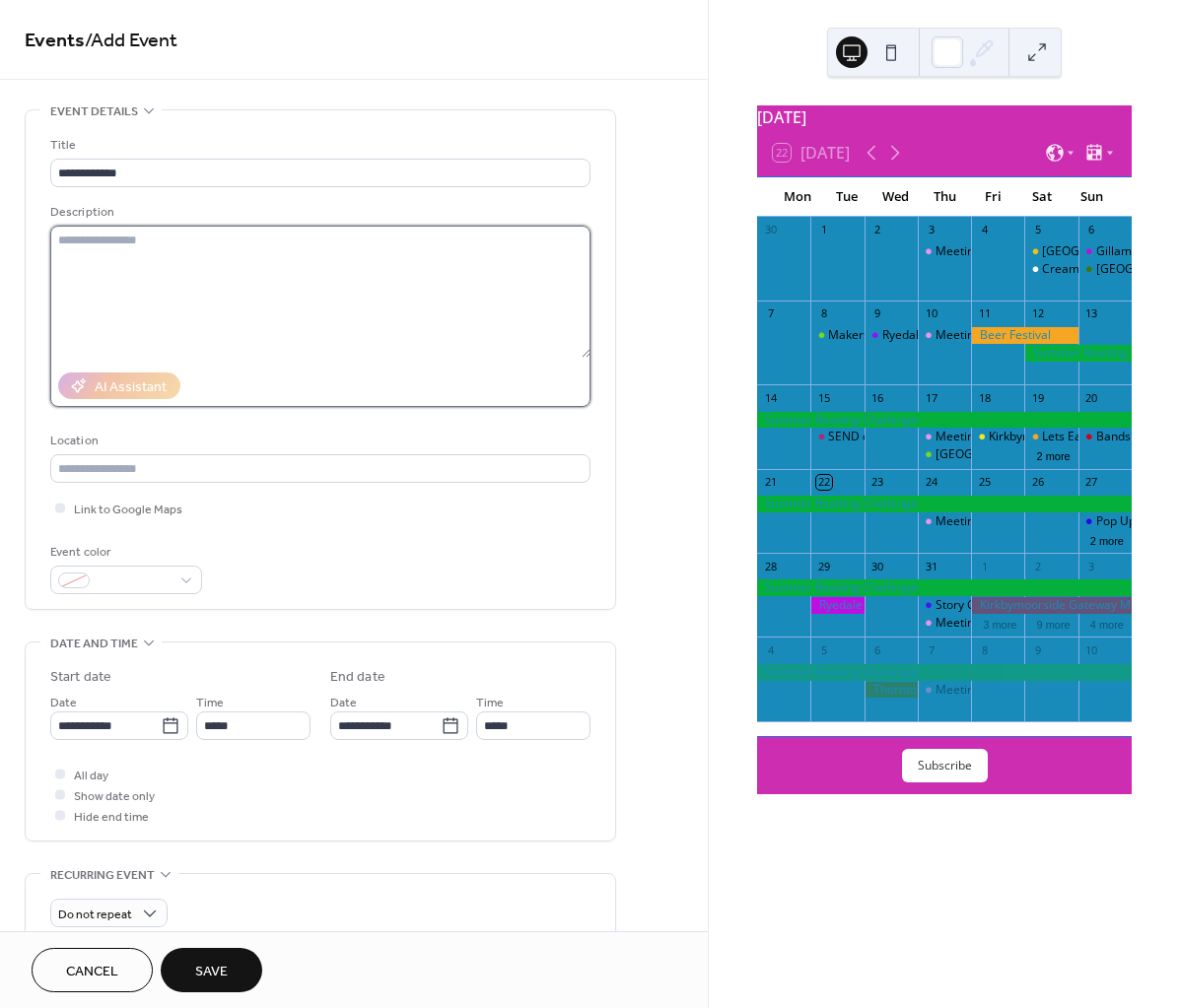 click at bounding box center [320, 292] 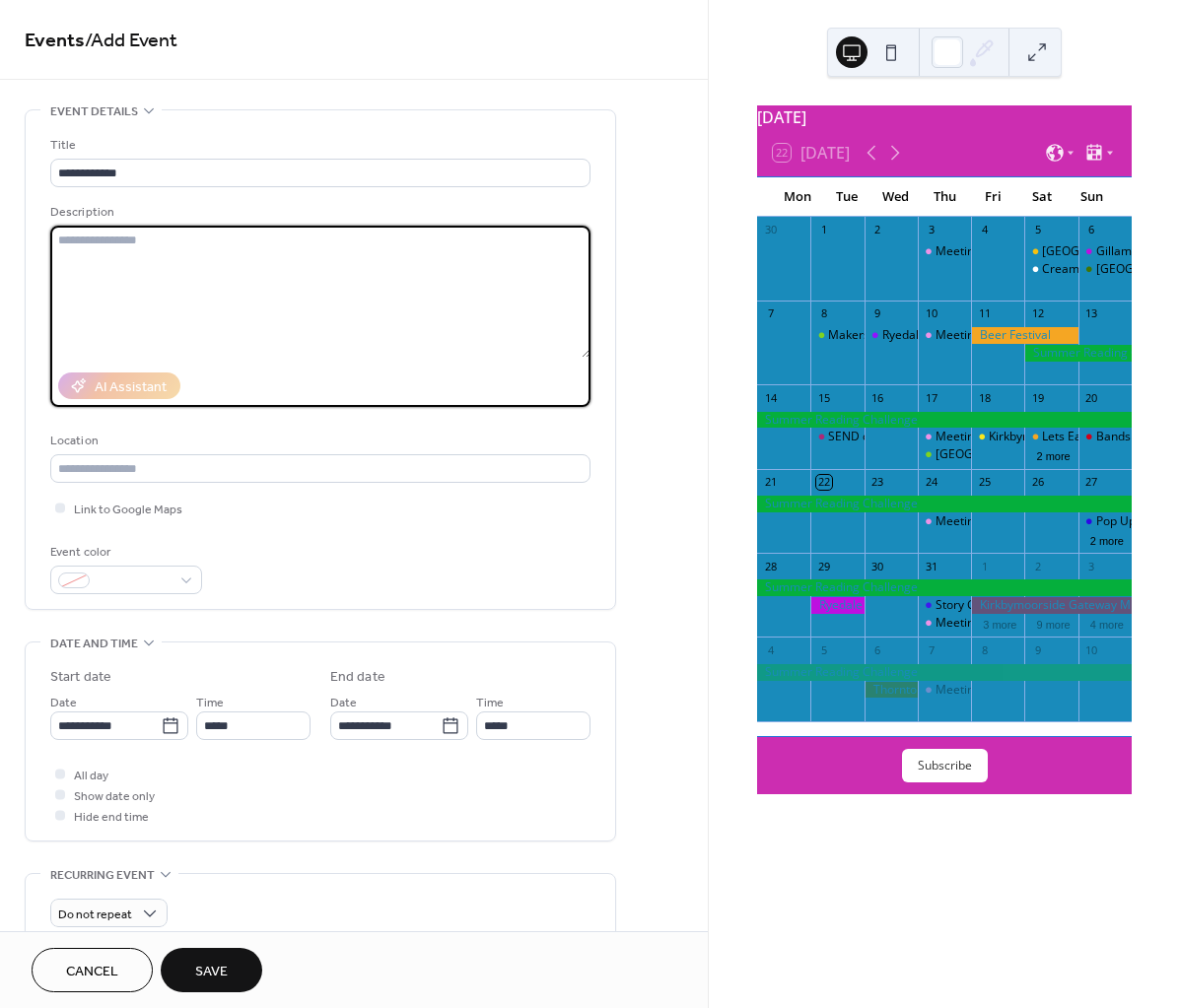 paste on "**********" 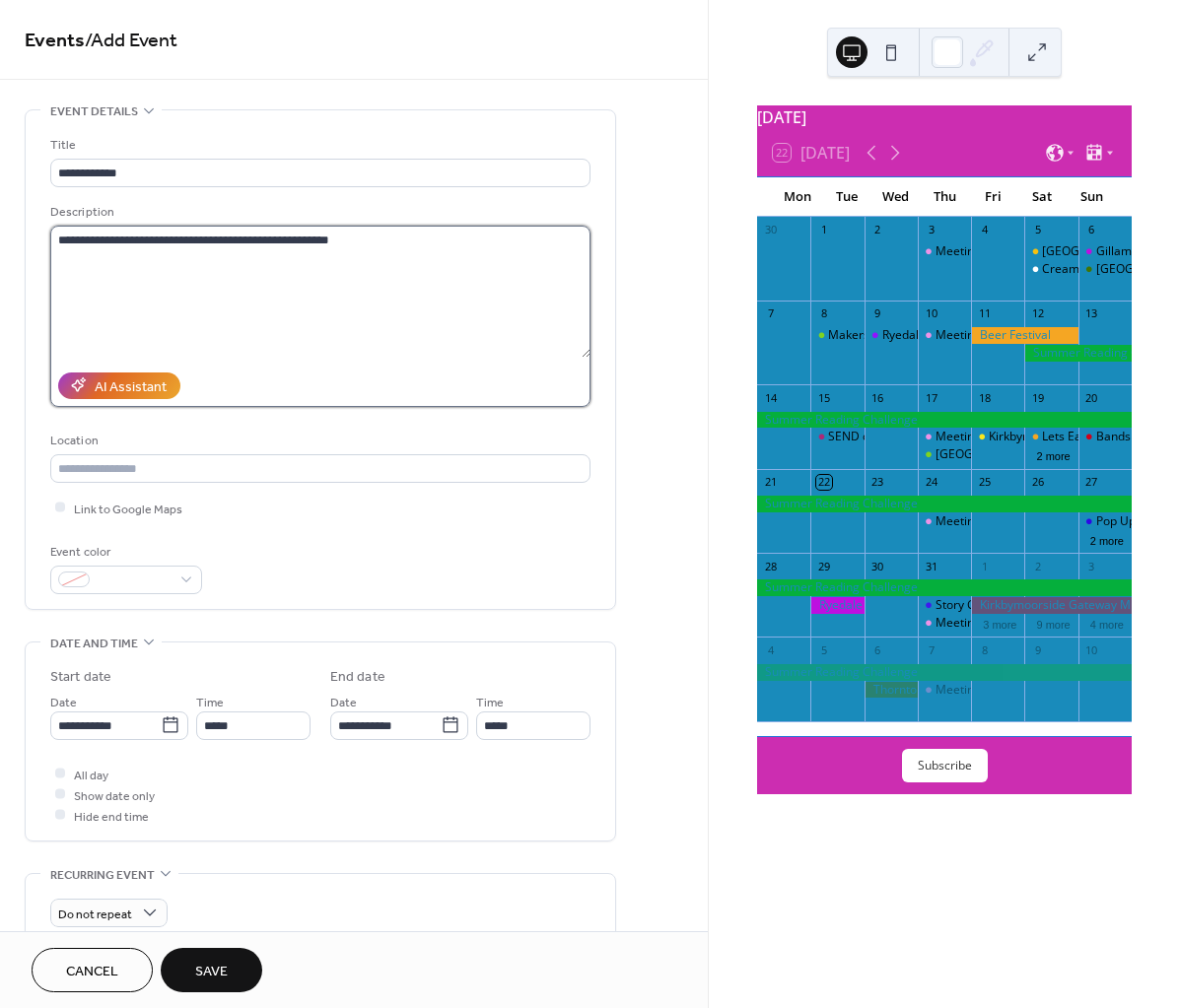 click on "**********" at bounding box center [320, 292] 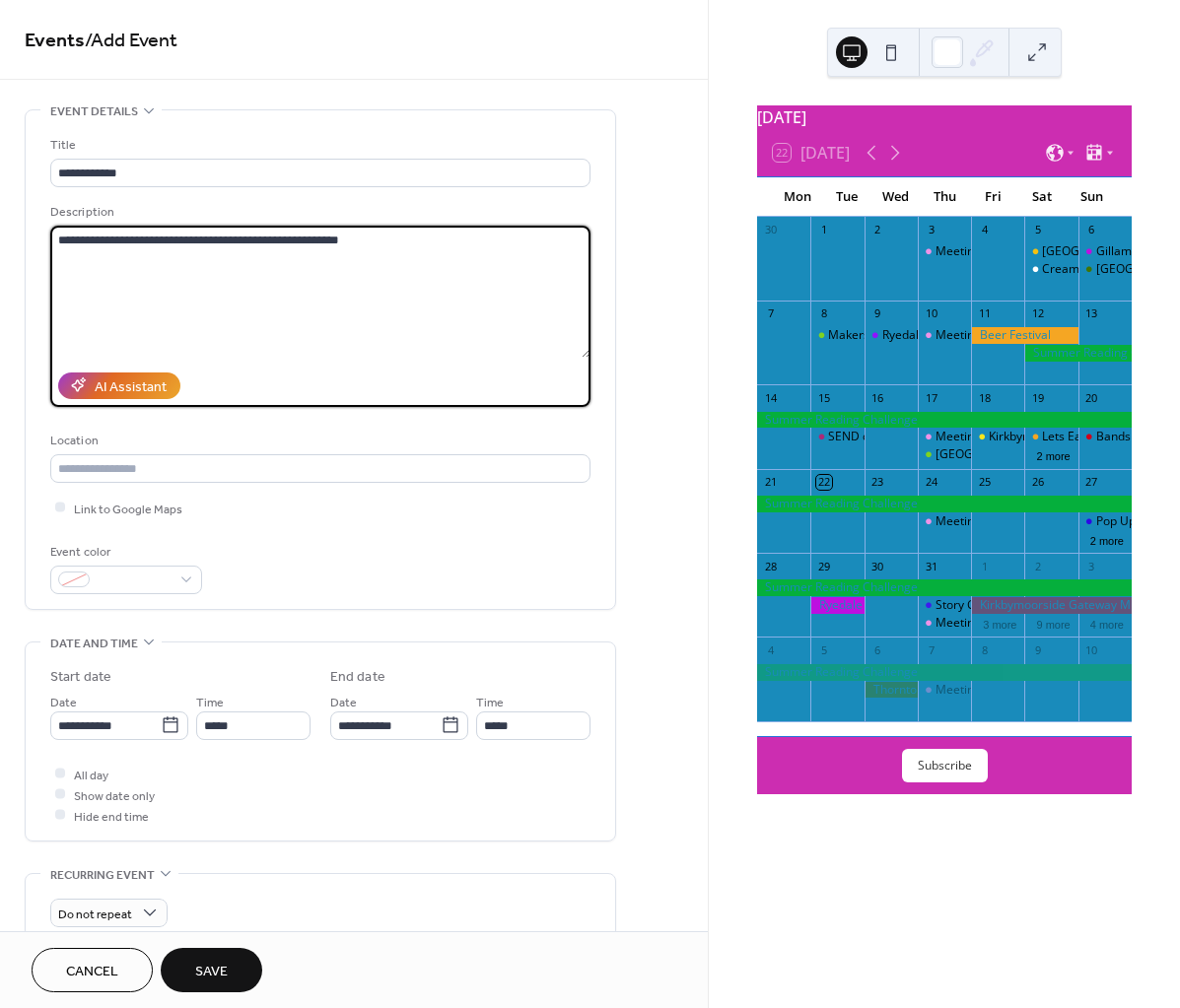 paste on "**********" 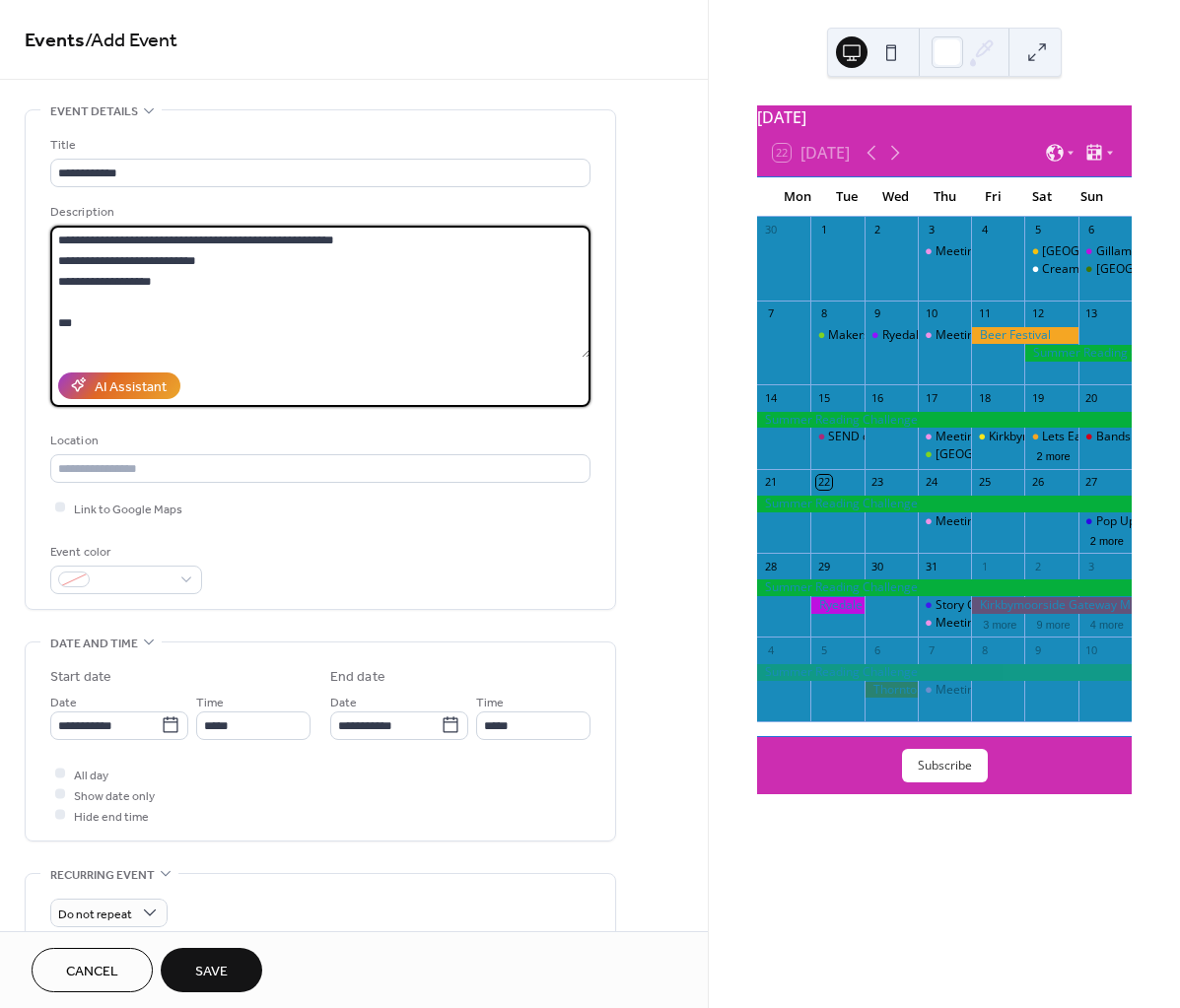 click on "**********" at bounding box center (320, 292) 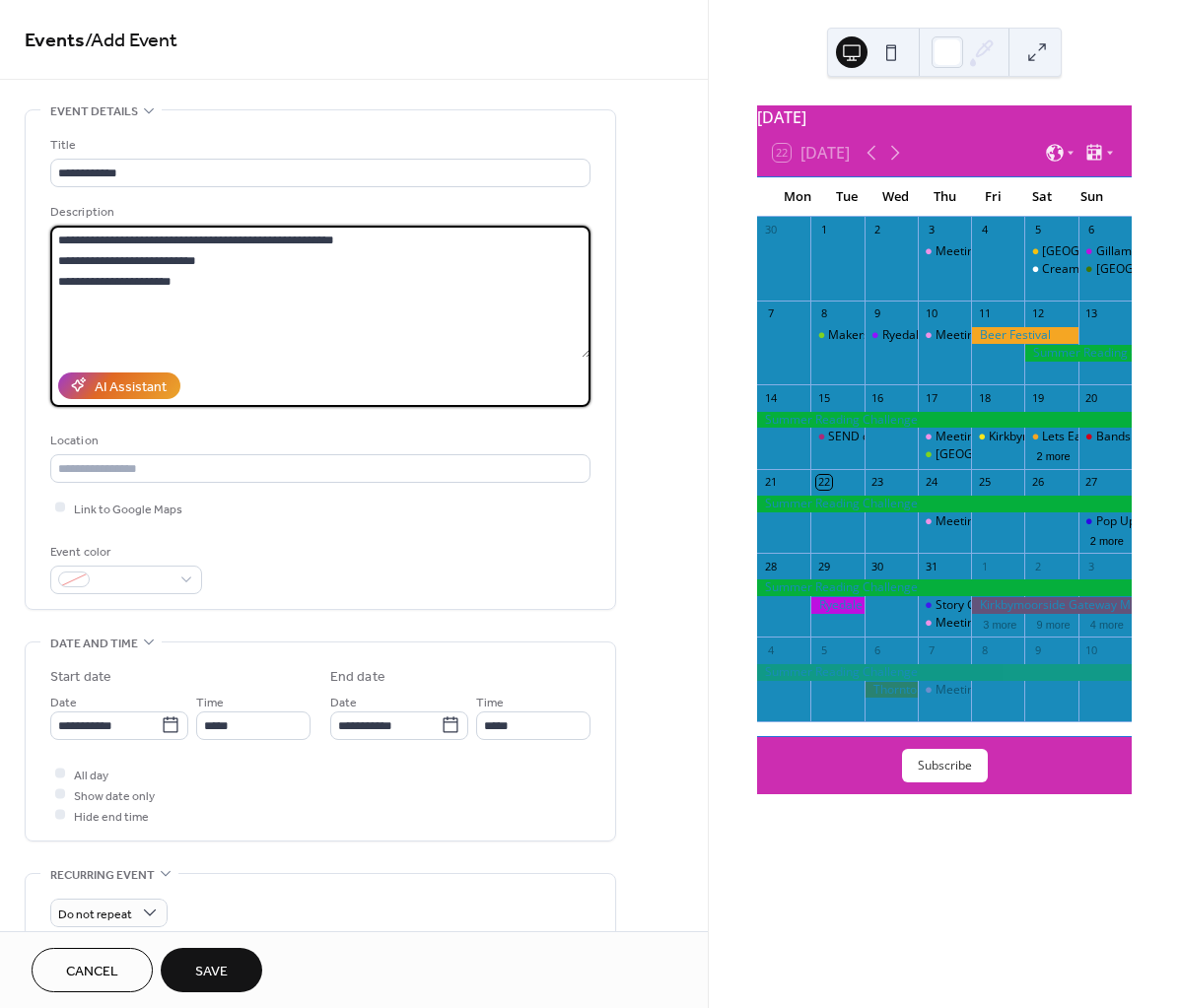 click on "**********" at bounding box center (320, 292) 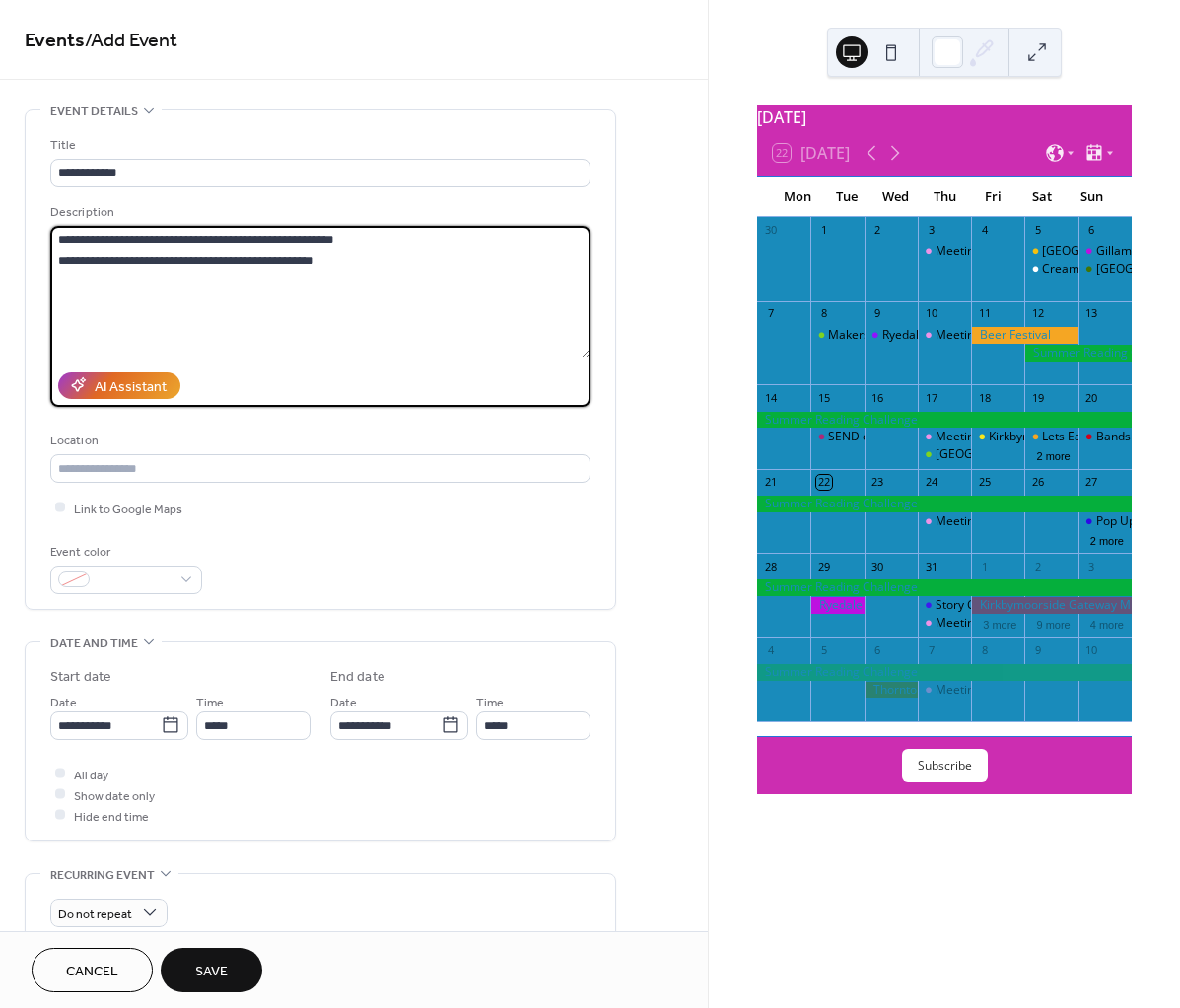 click on "**********" at bounding box center [320, 292] 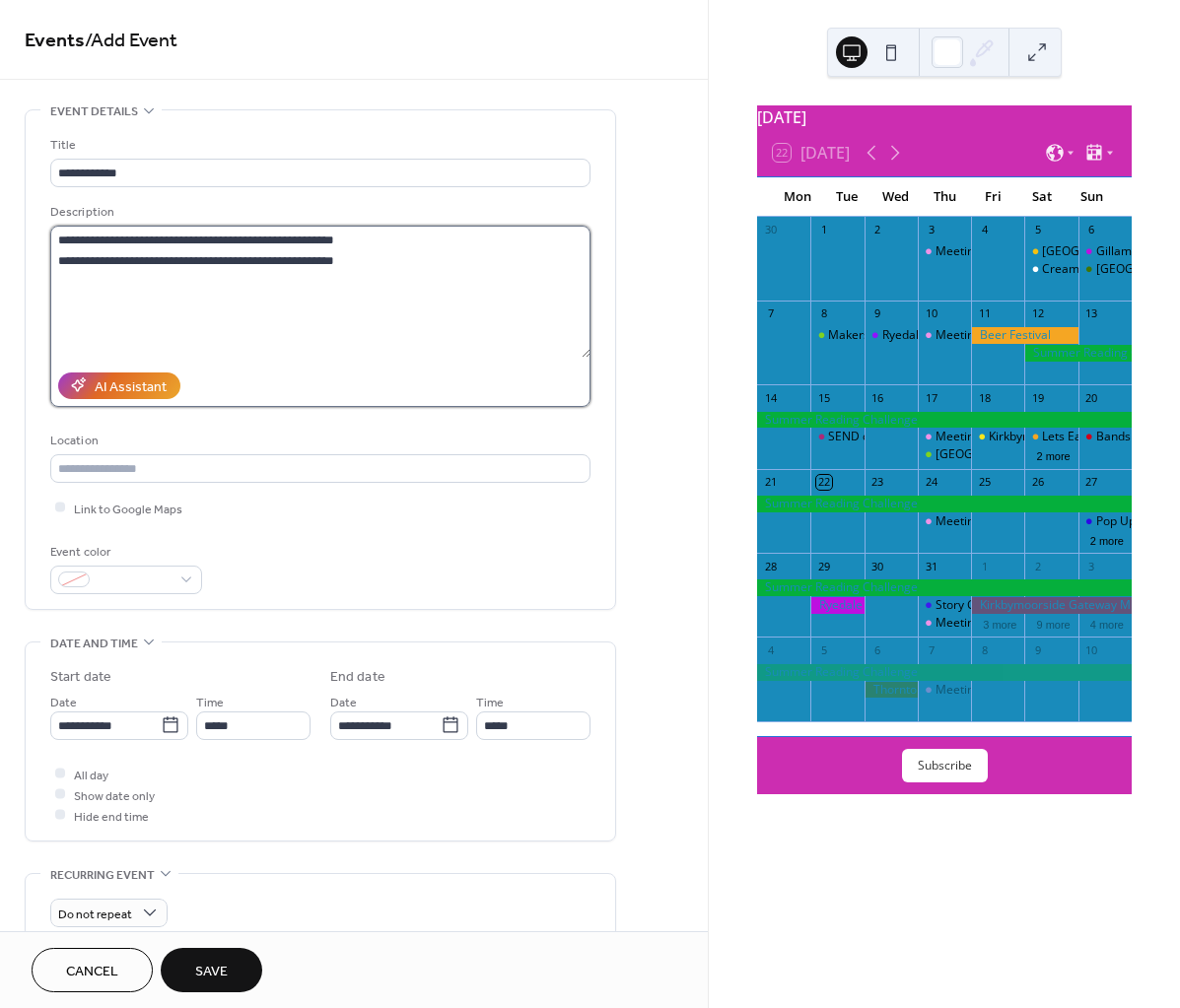 click on "**********" at bounding box center [320, 292] 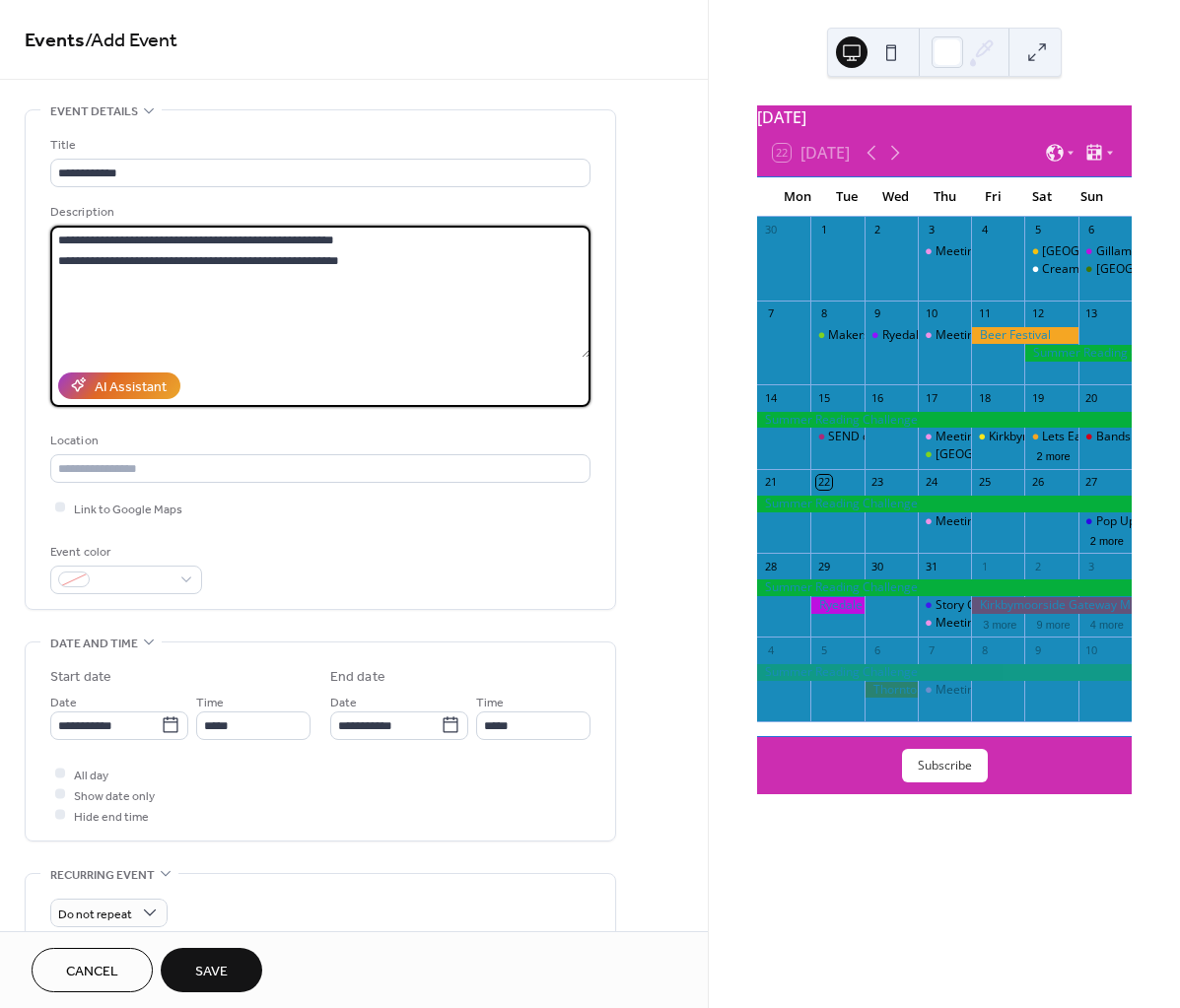 paste on "**********" 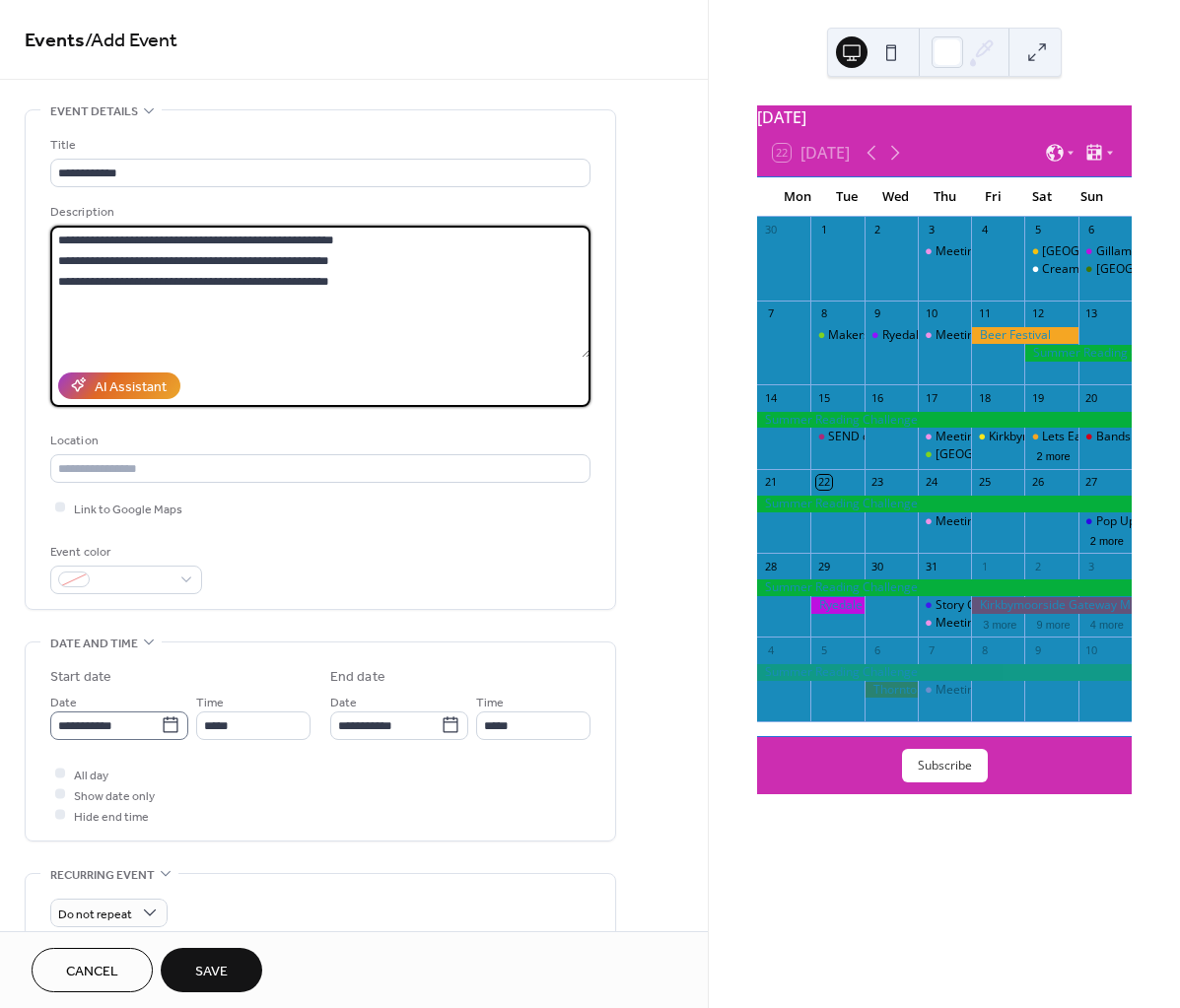type on "**********" 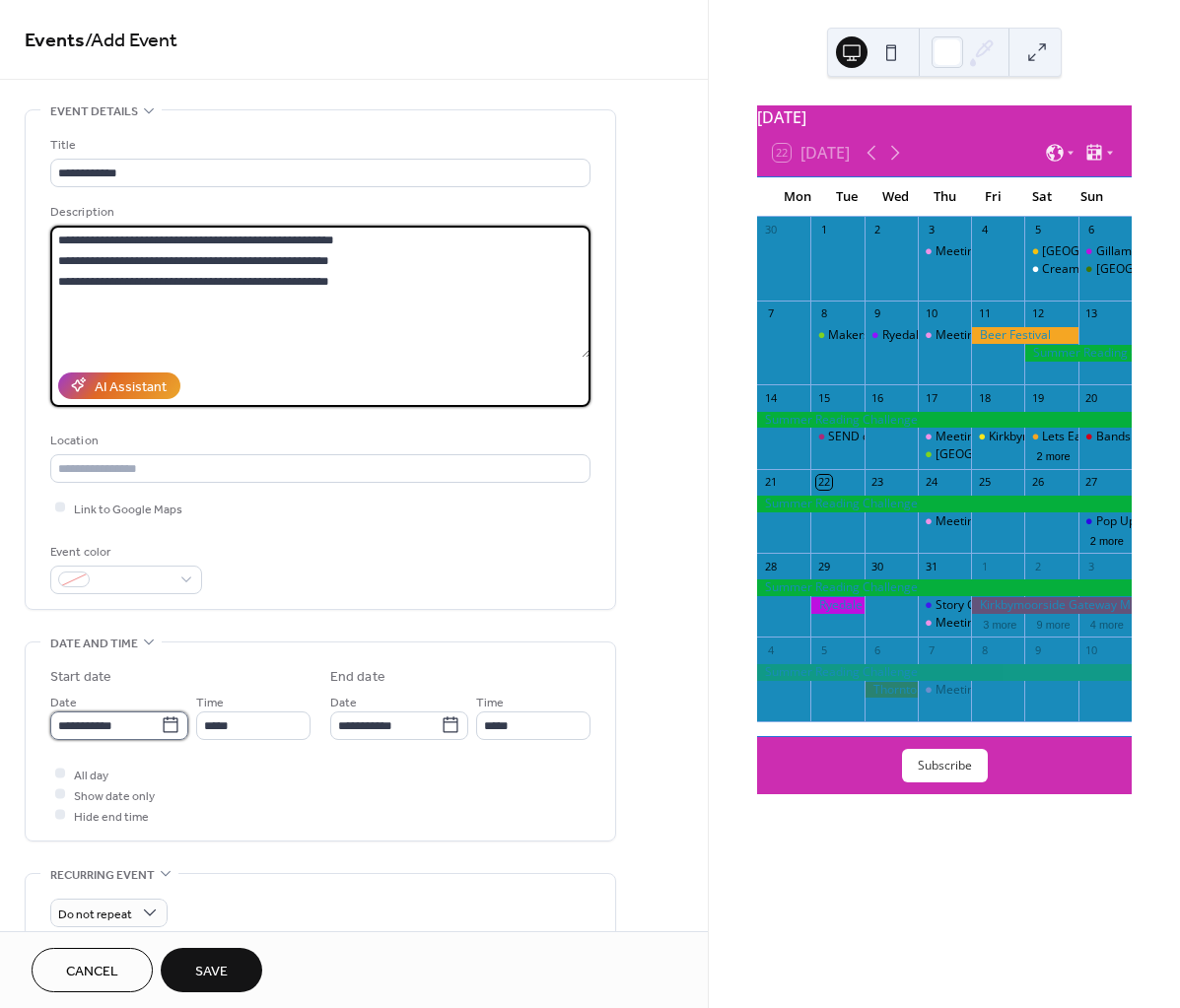 click on "**********" at bounding box center [105, 725] 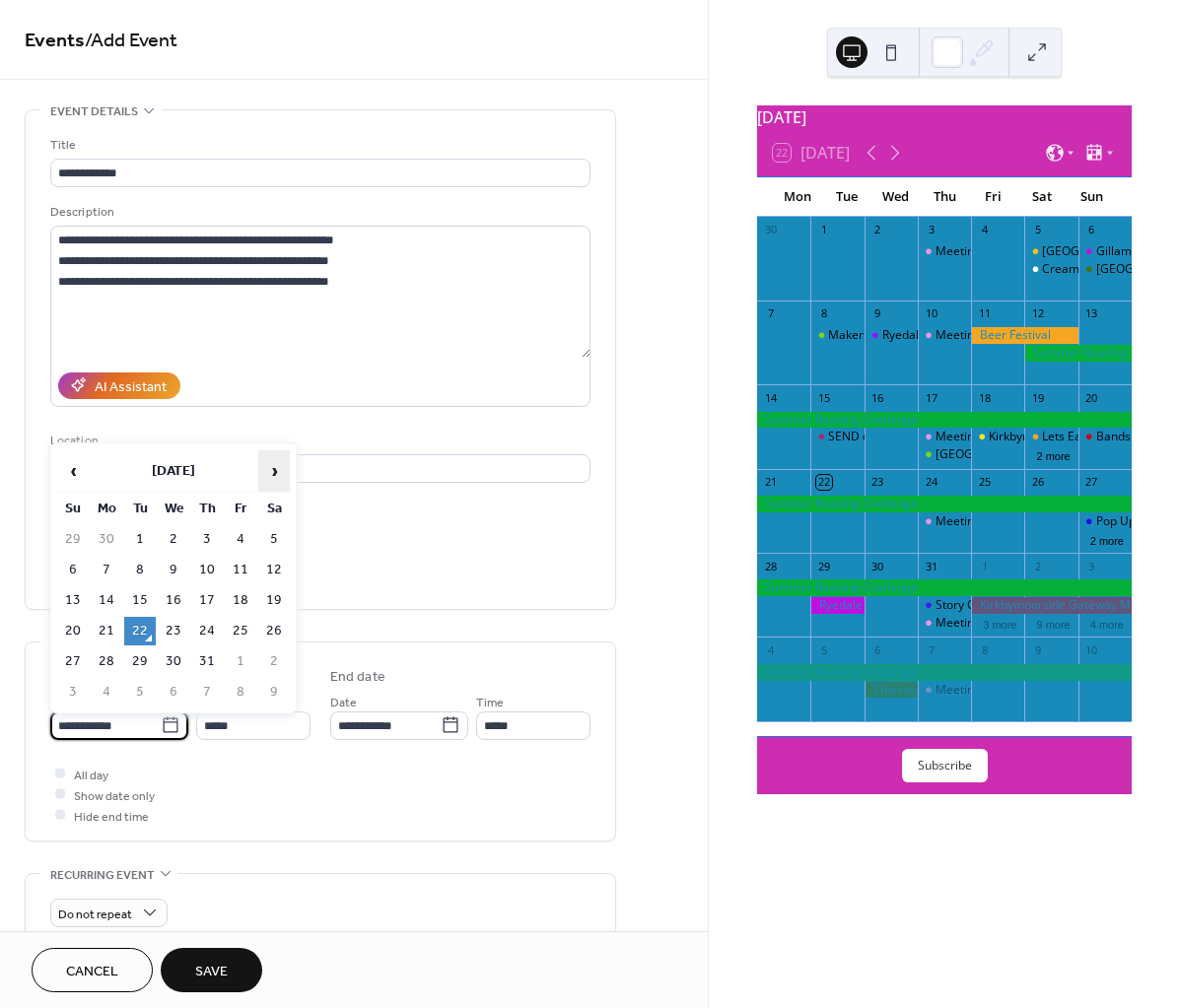 click on "›" at bounding box center [274, 471] 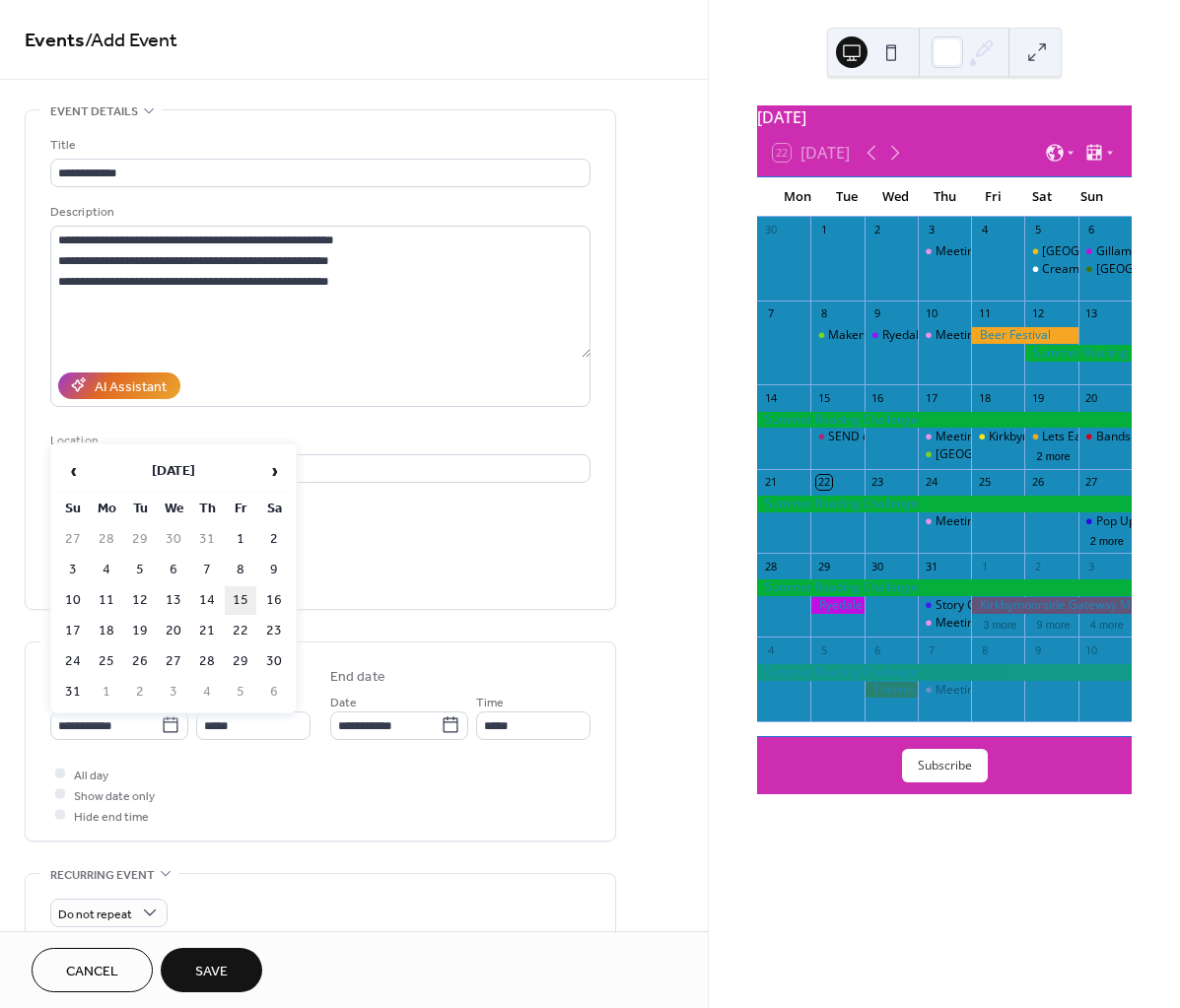 click on "15" at bounding box center (241, 600) 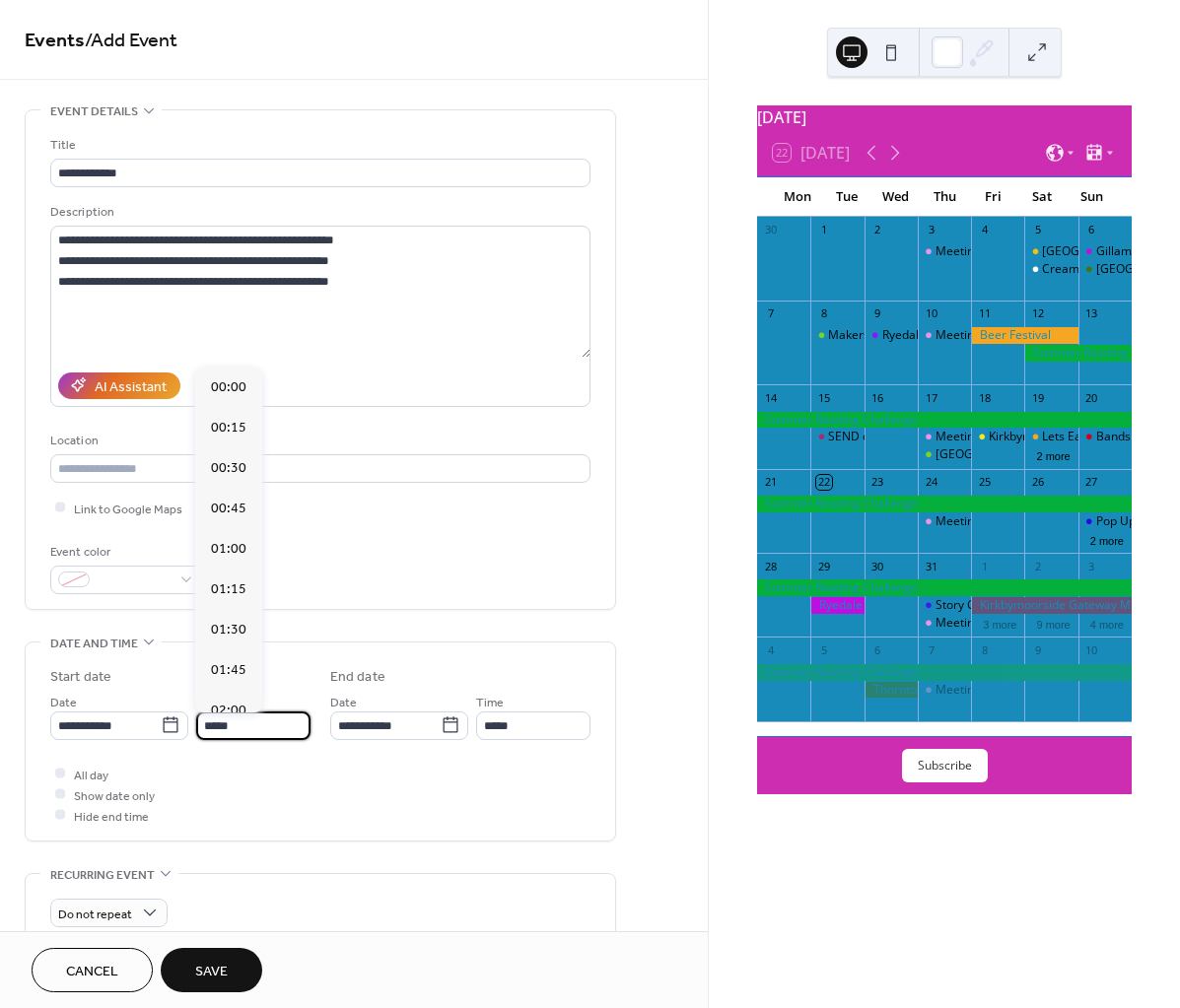 click on "*****" at bounding box center (253, 725) 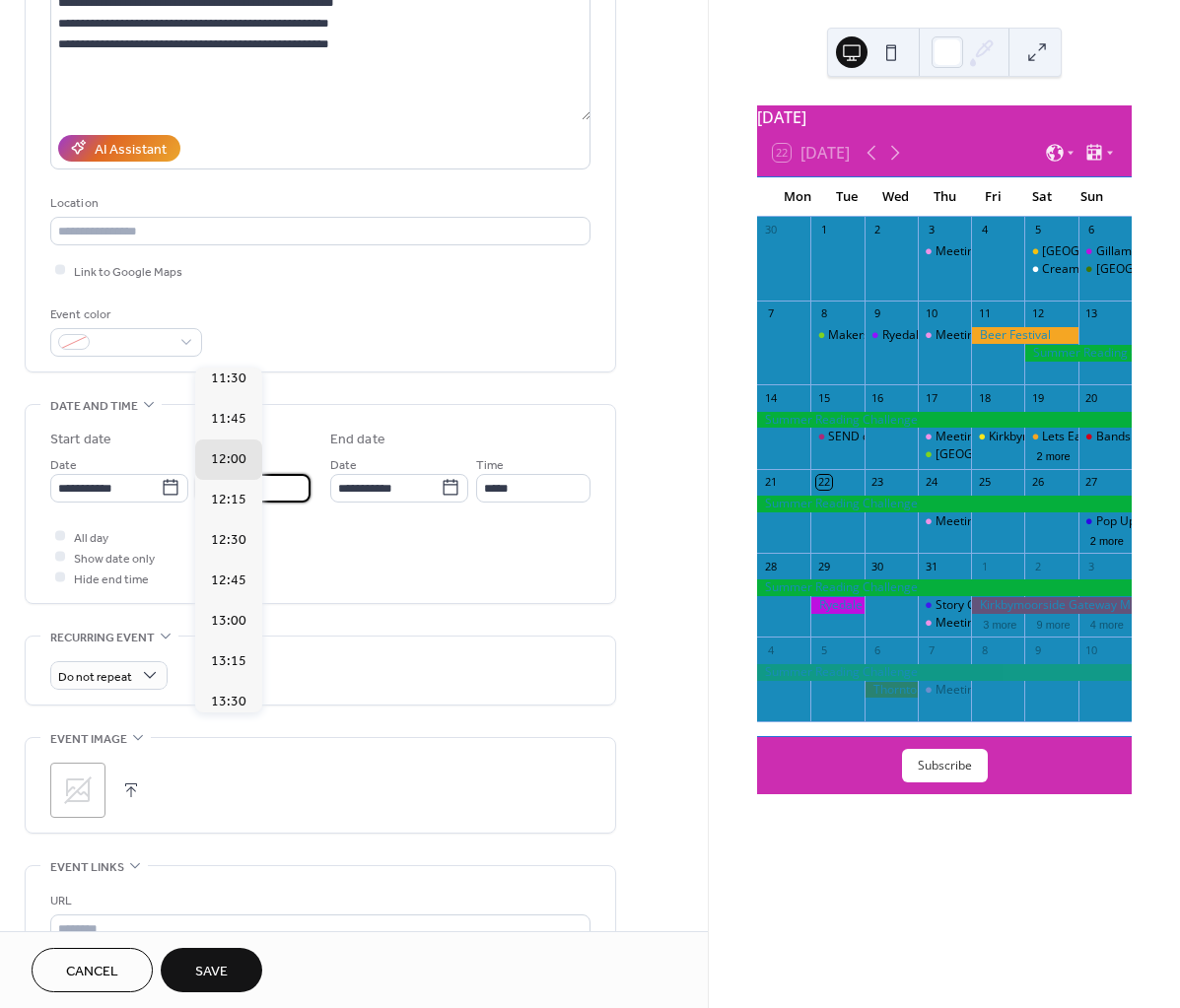 scroll, scrollTop: 246, scrollLeft: 0, axis: vertical 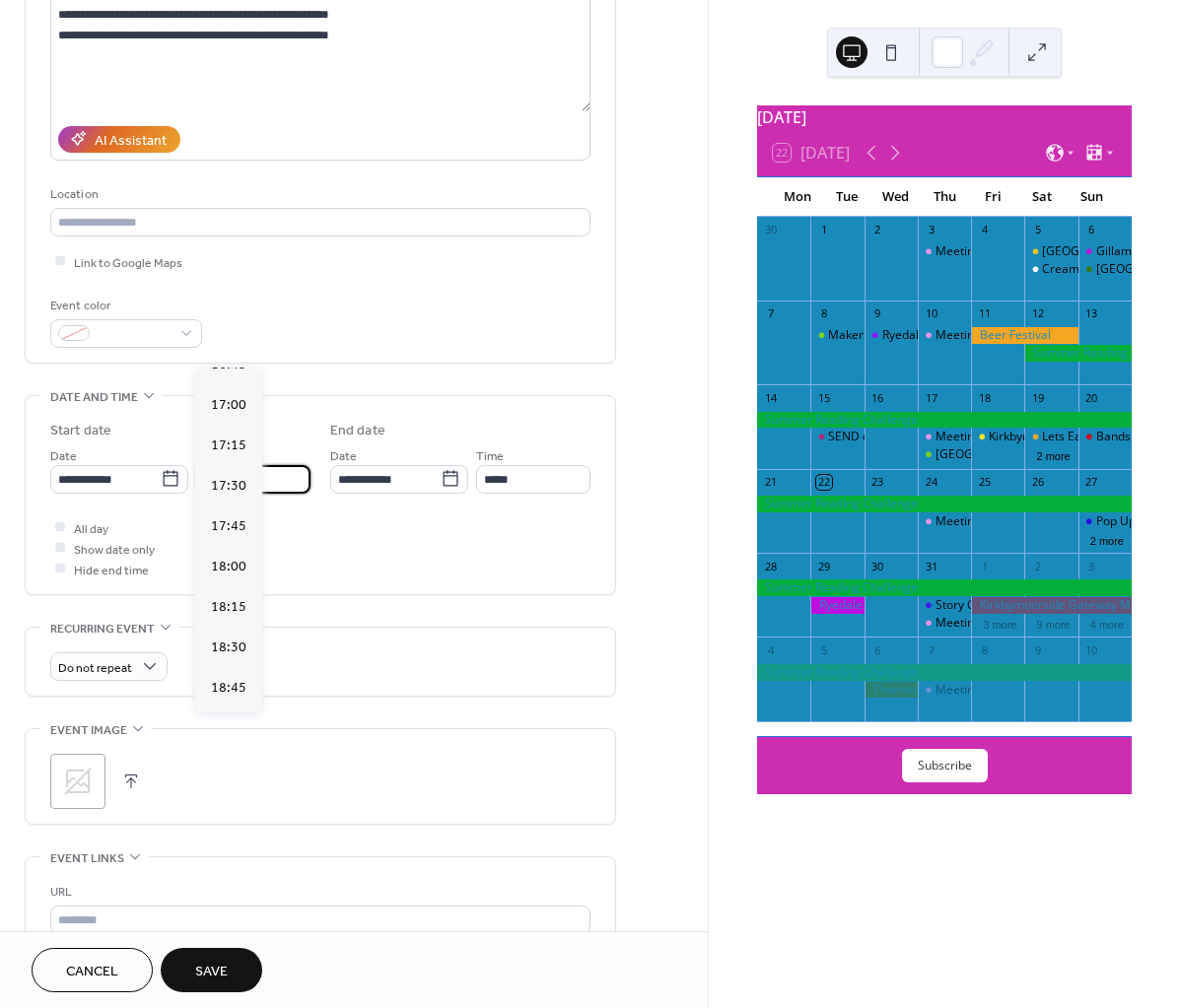 click on "19:30" at bounding box center [229, 808] 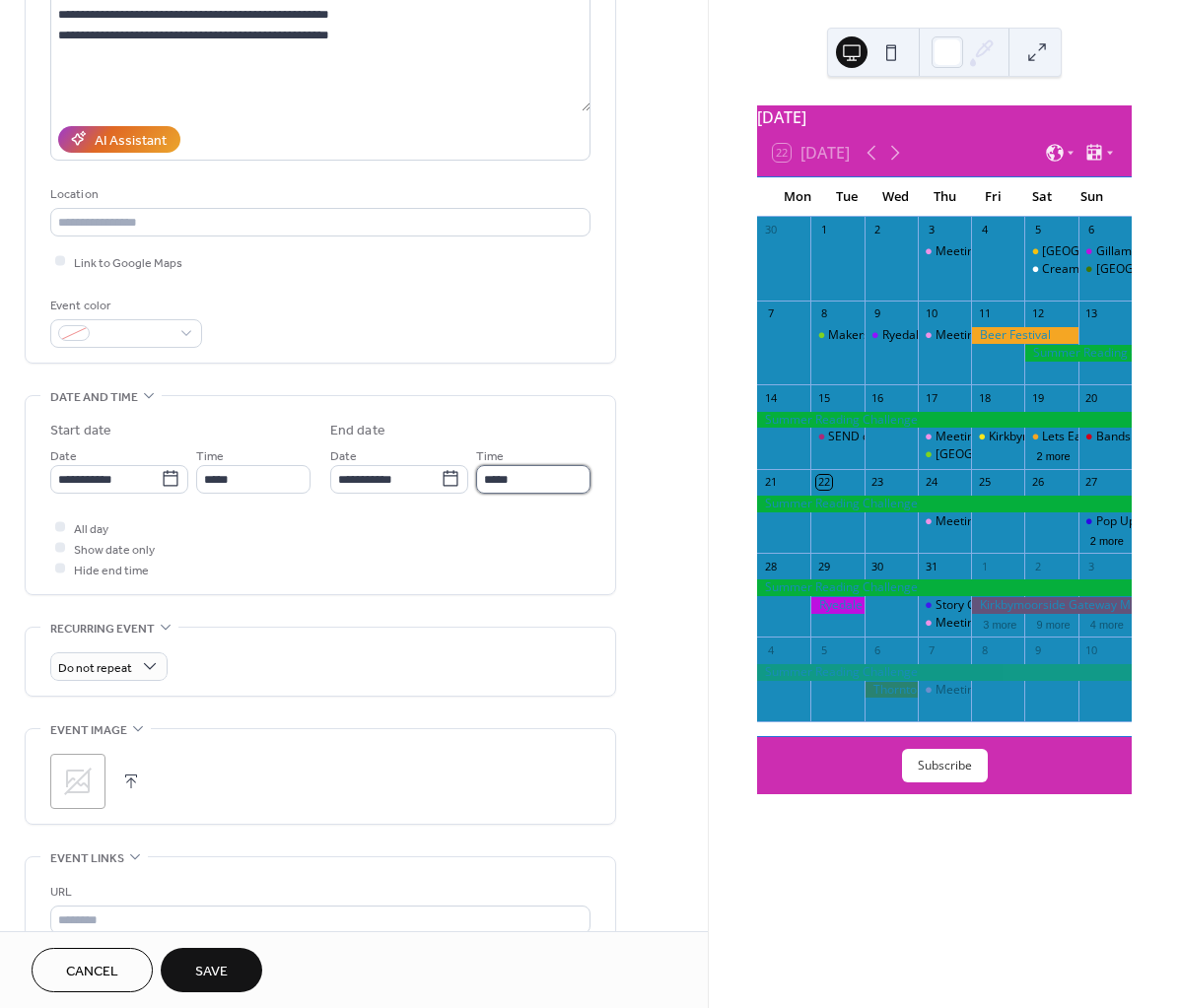 click on "*****" at bounding box center [533, 479] 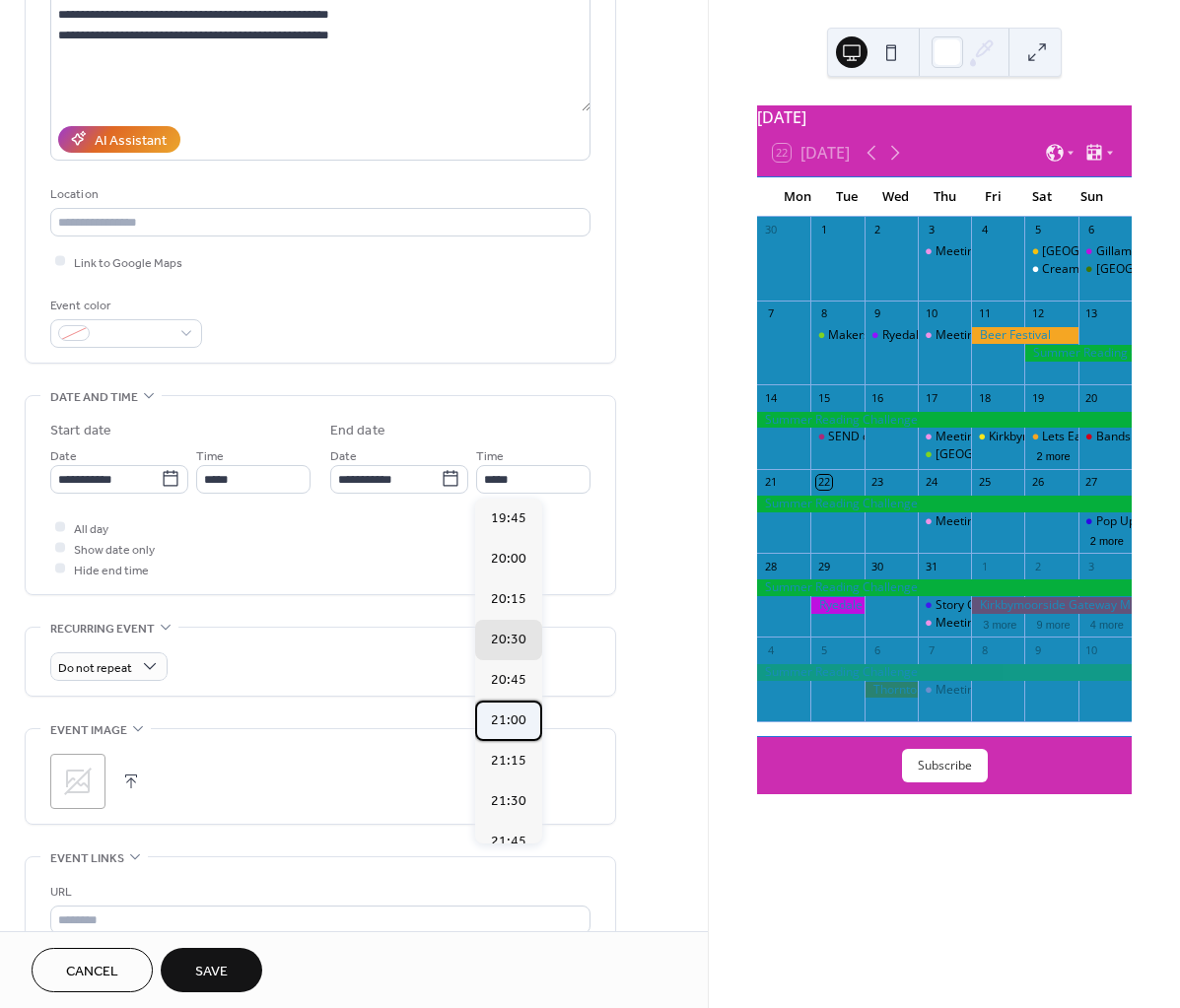 click on "21:00" at bounding box center (509, 719) 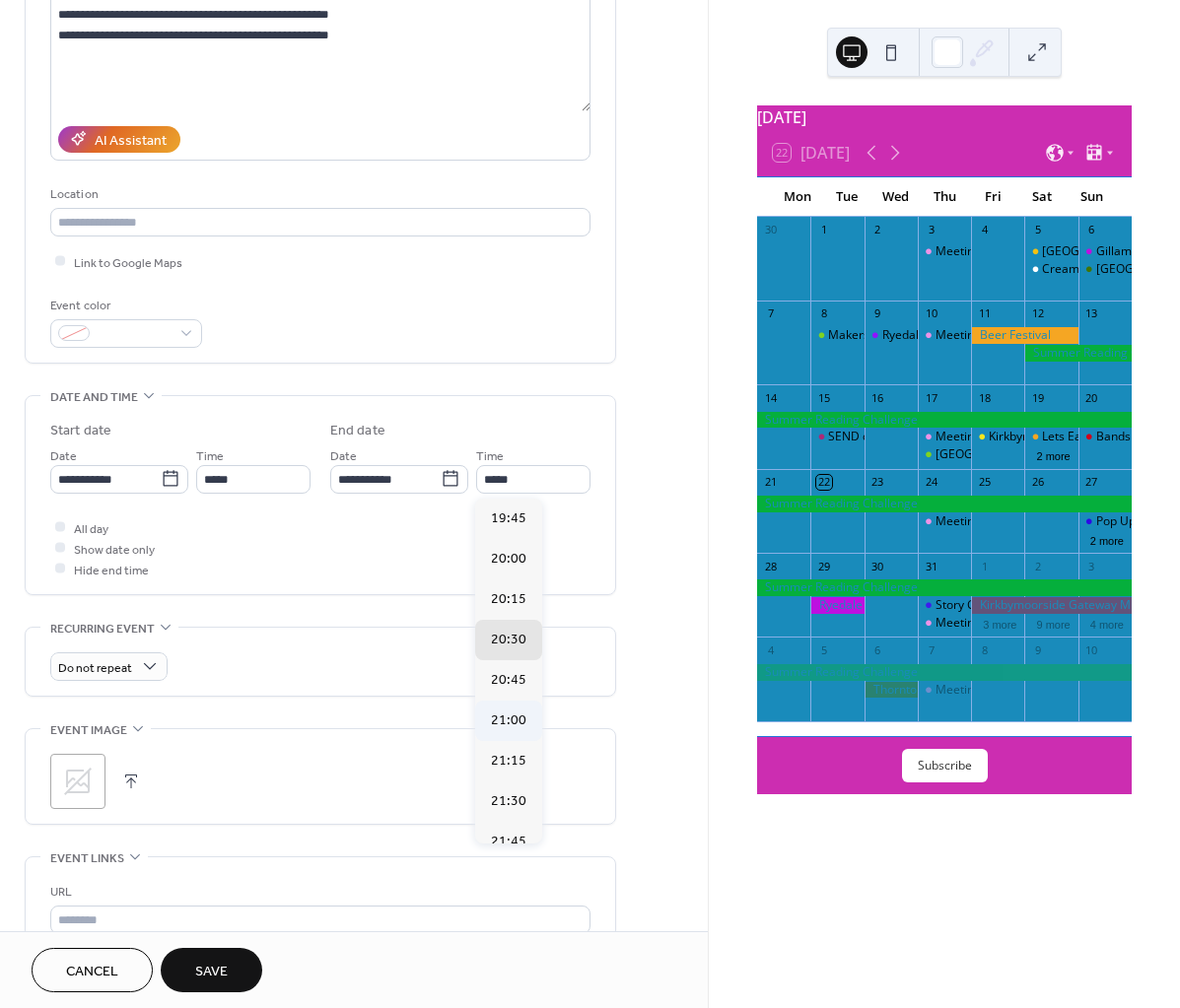 type on "*****" 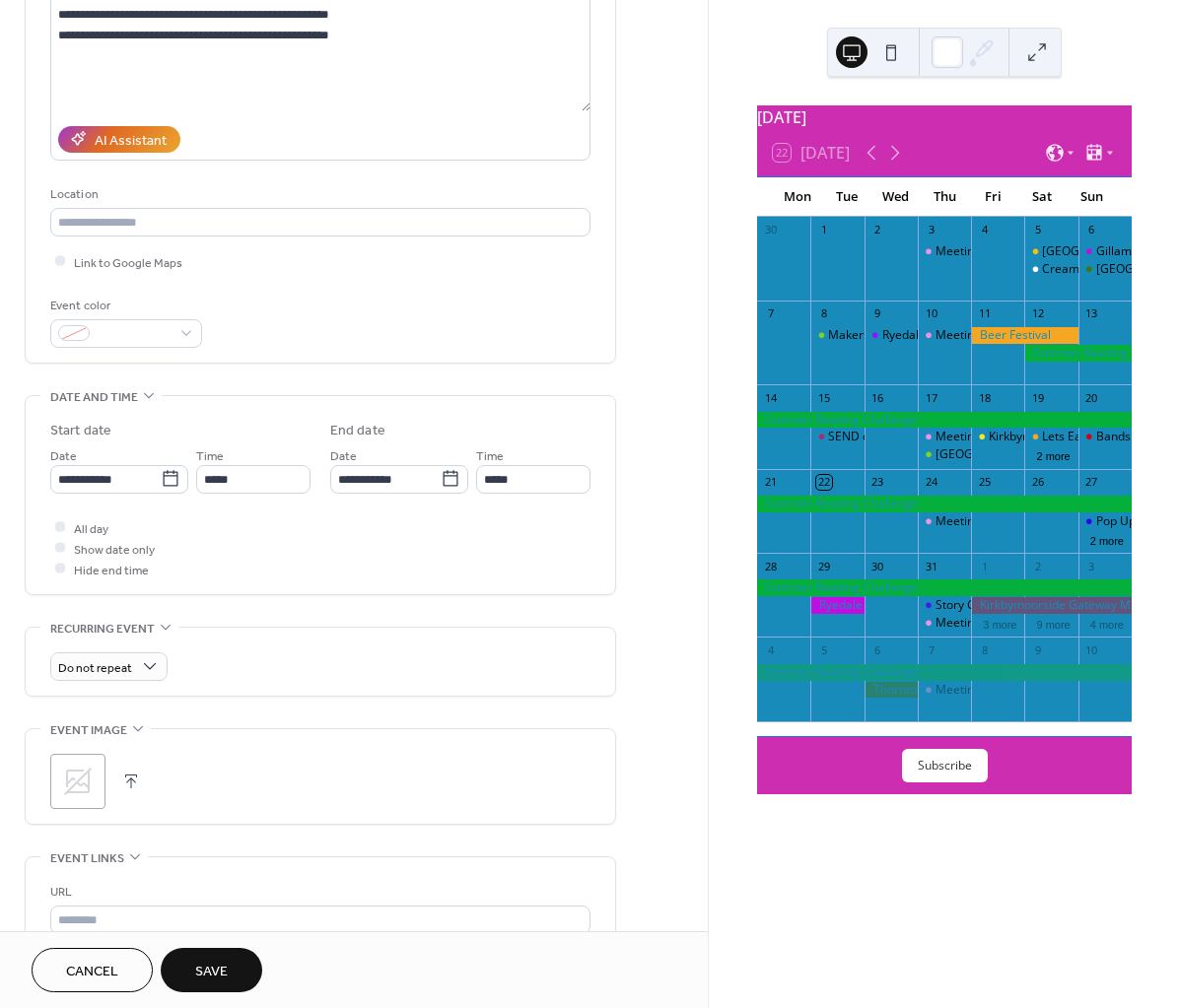 click 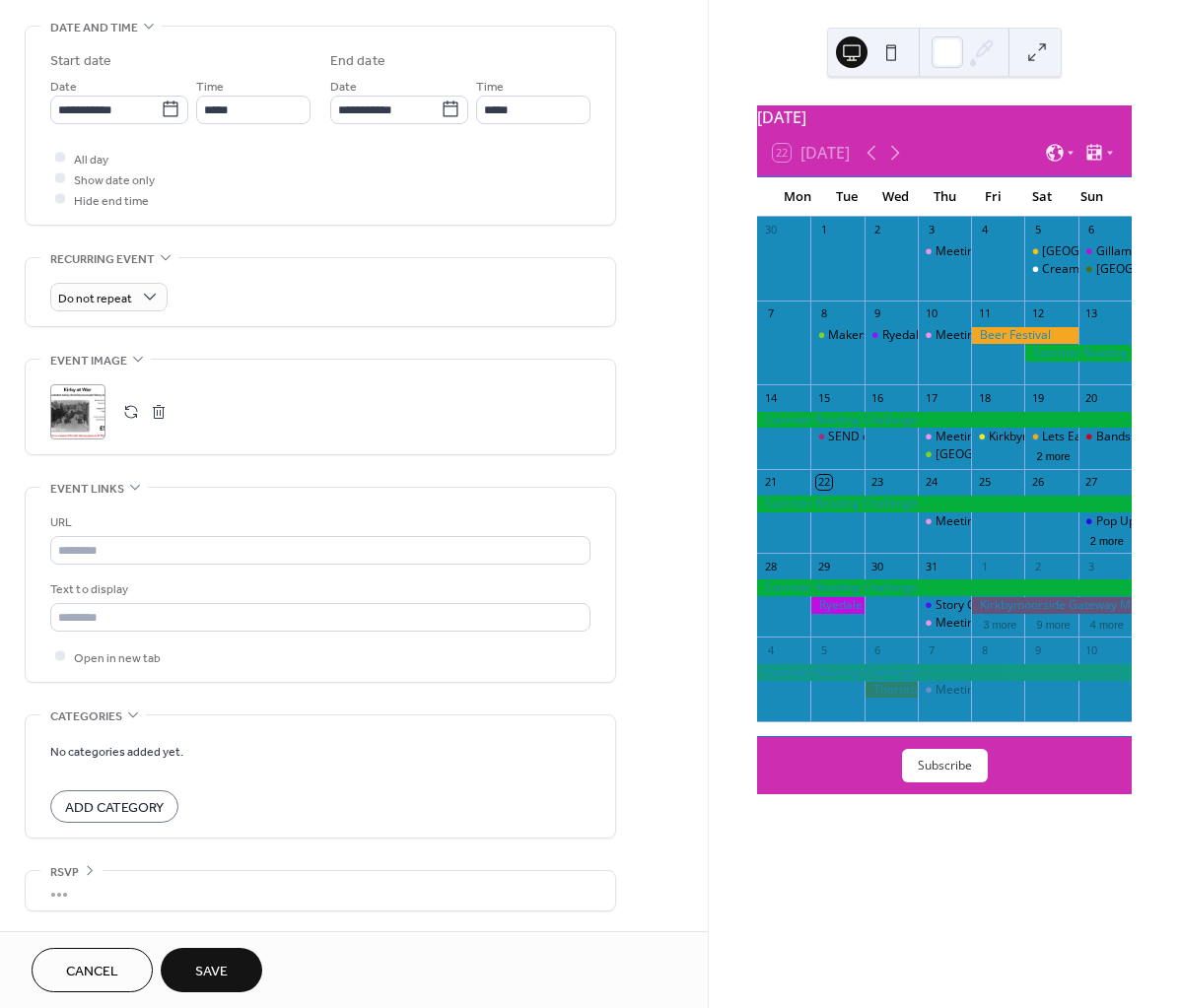 scroll, scrollTop: 622, scrollLeft: 0, axis: vertical 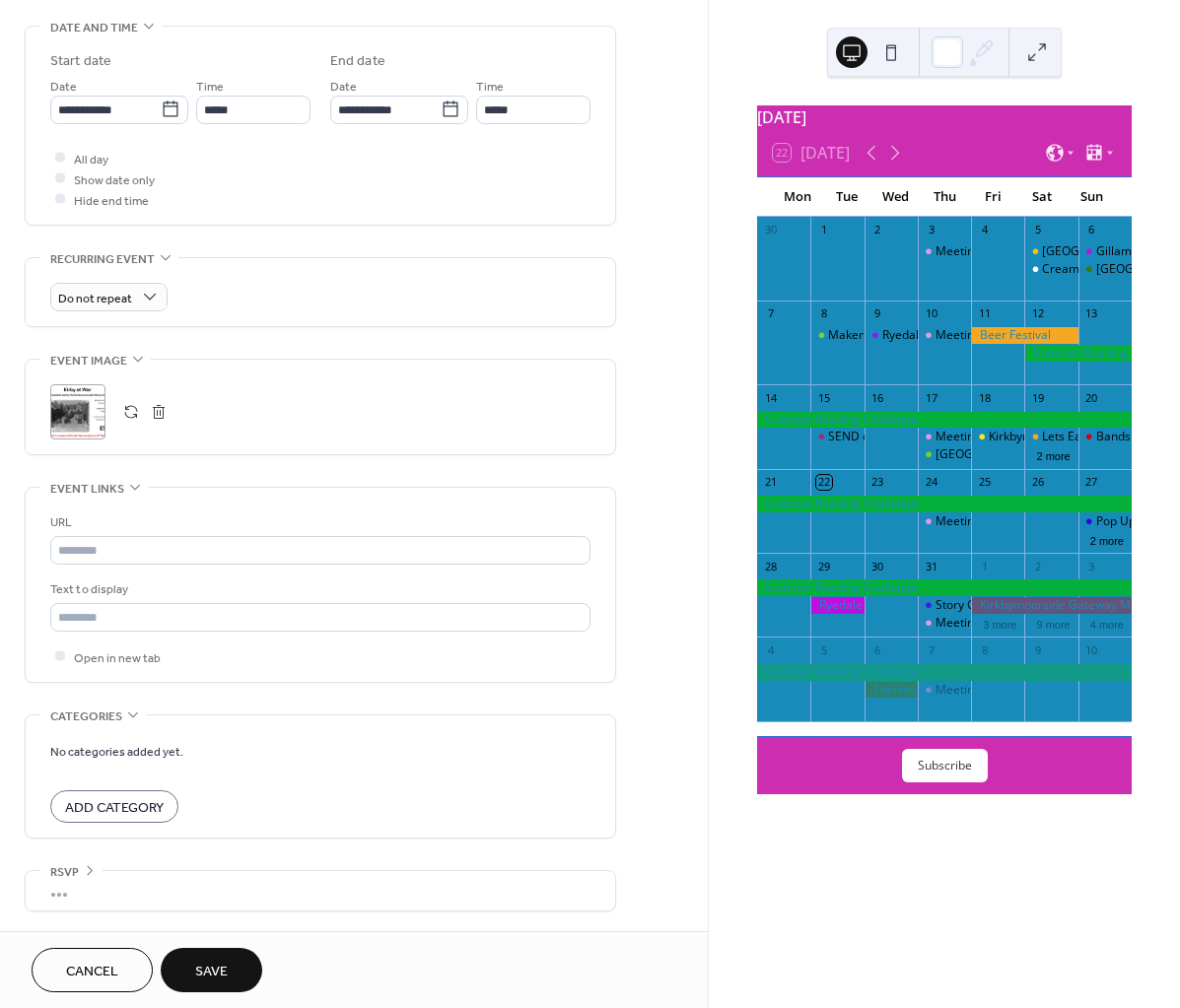 click on "Save" at bounding box center (211, 970) 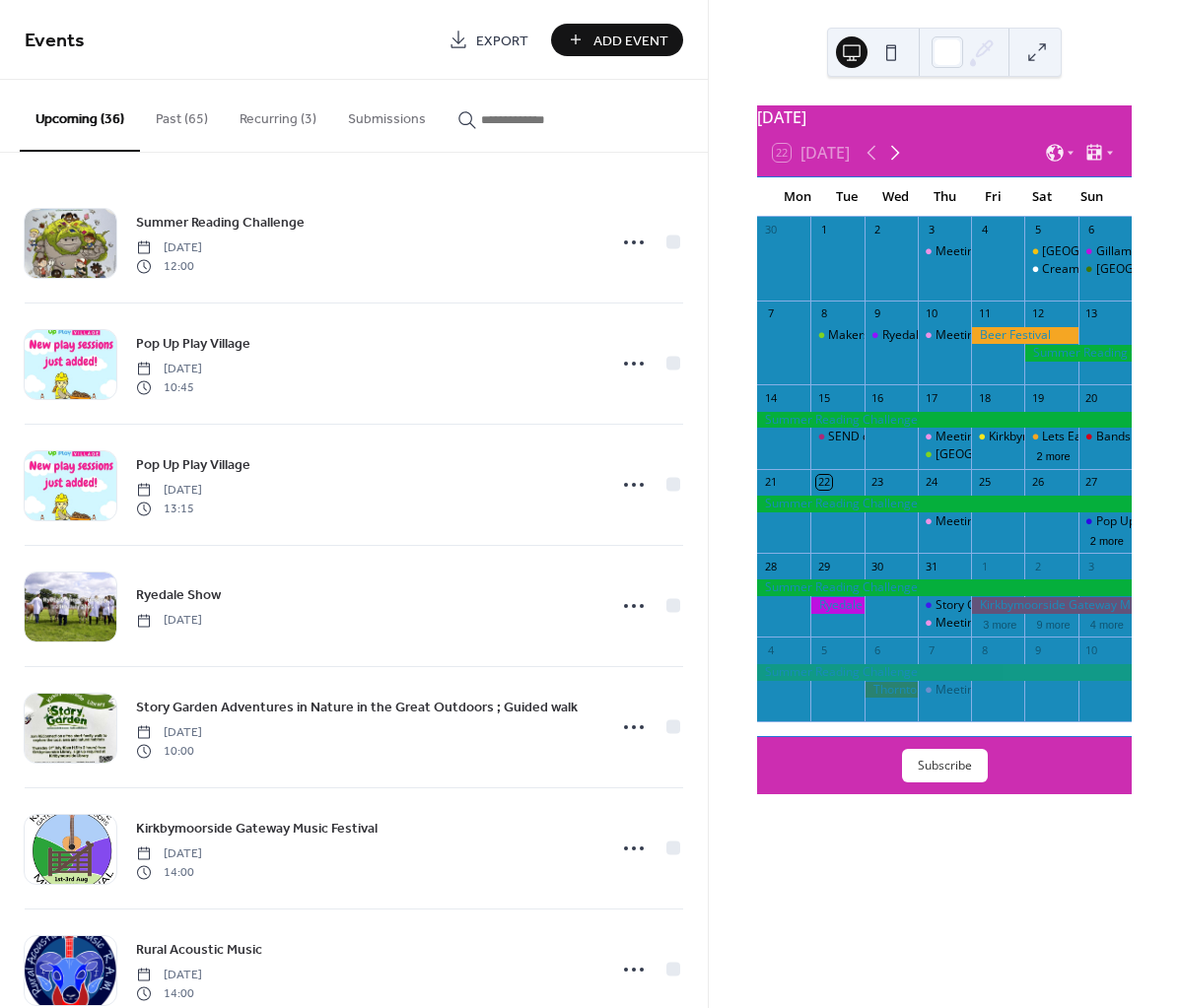click 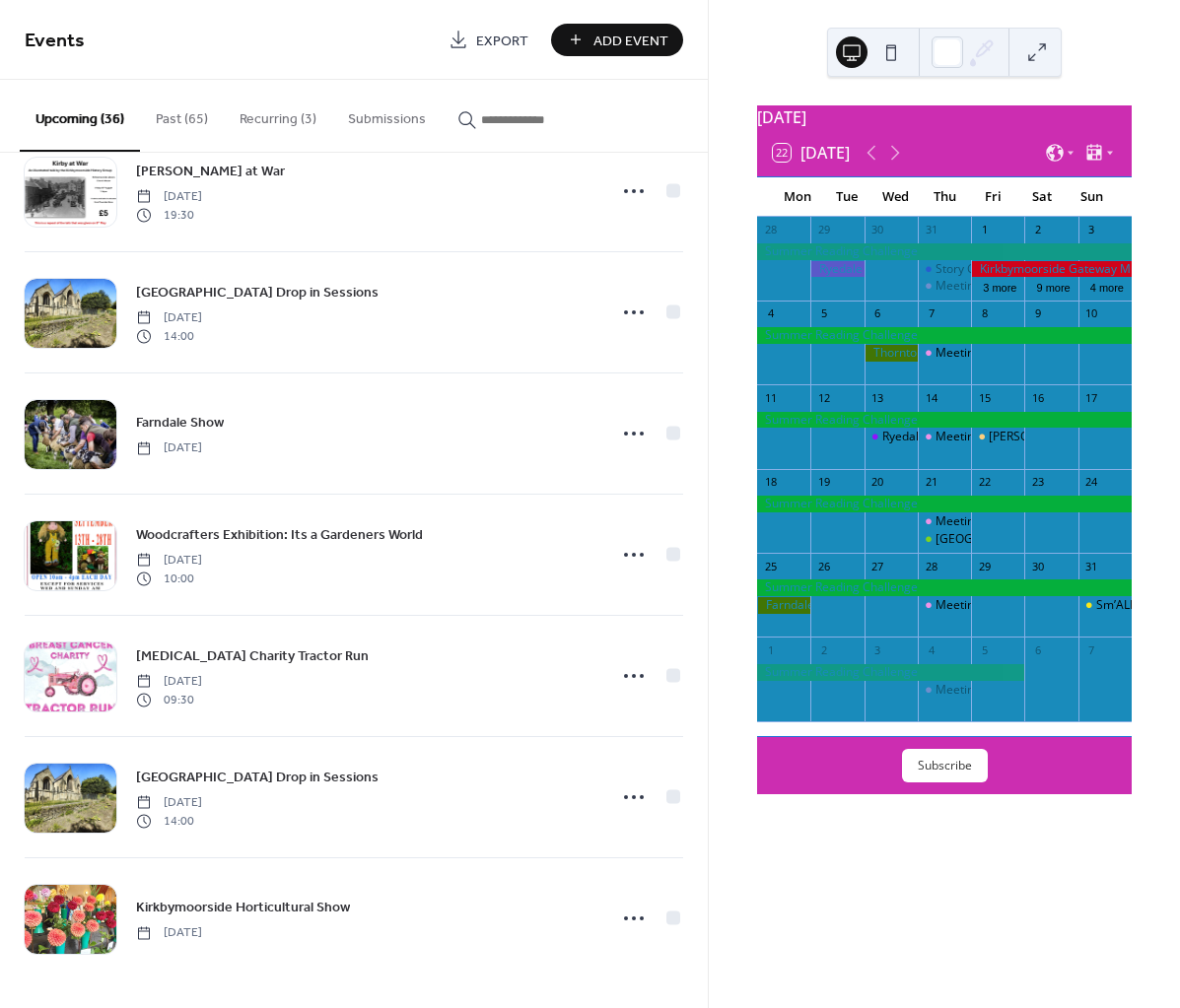 scroll, scrollTop: 2845, scrollLeft: 0, axis: vertical 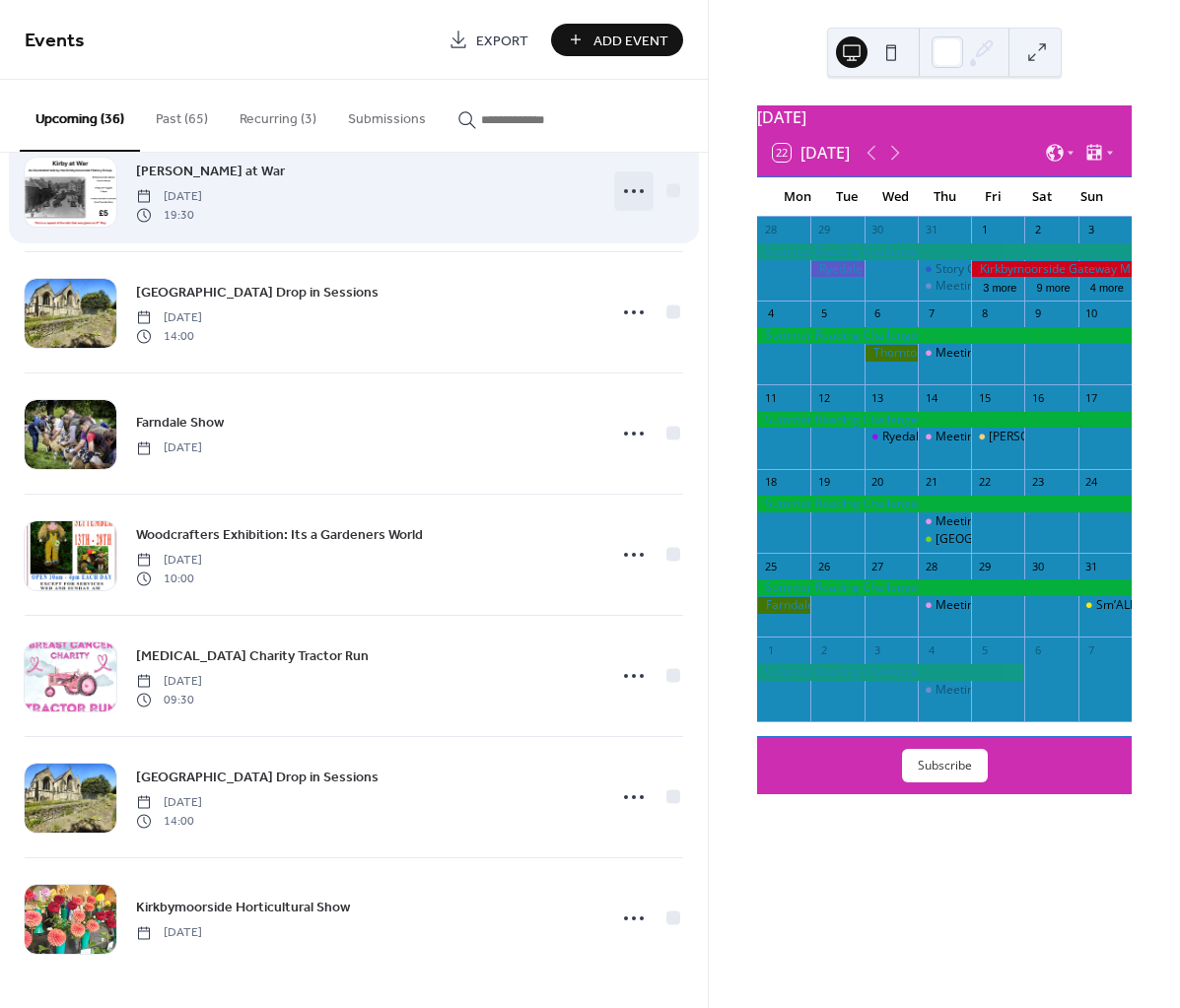 click 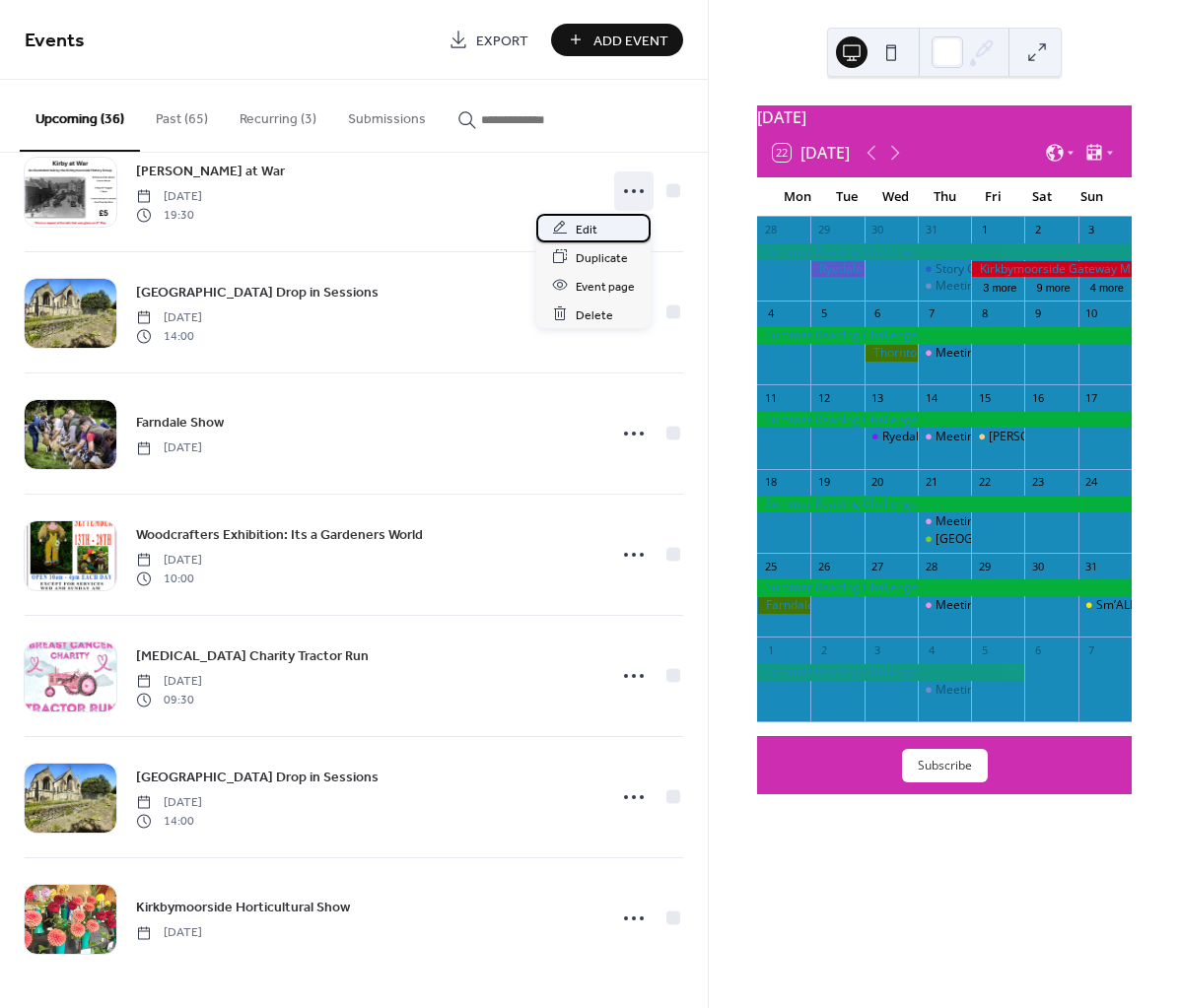 click on "Edit" at bounding box center (587, 229) 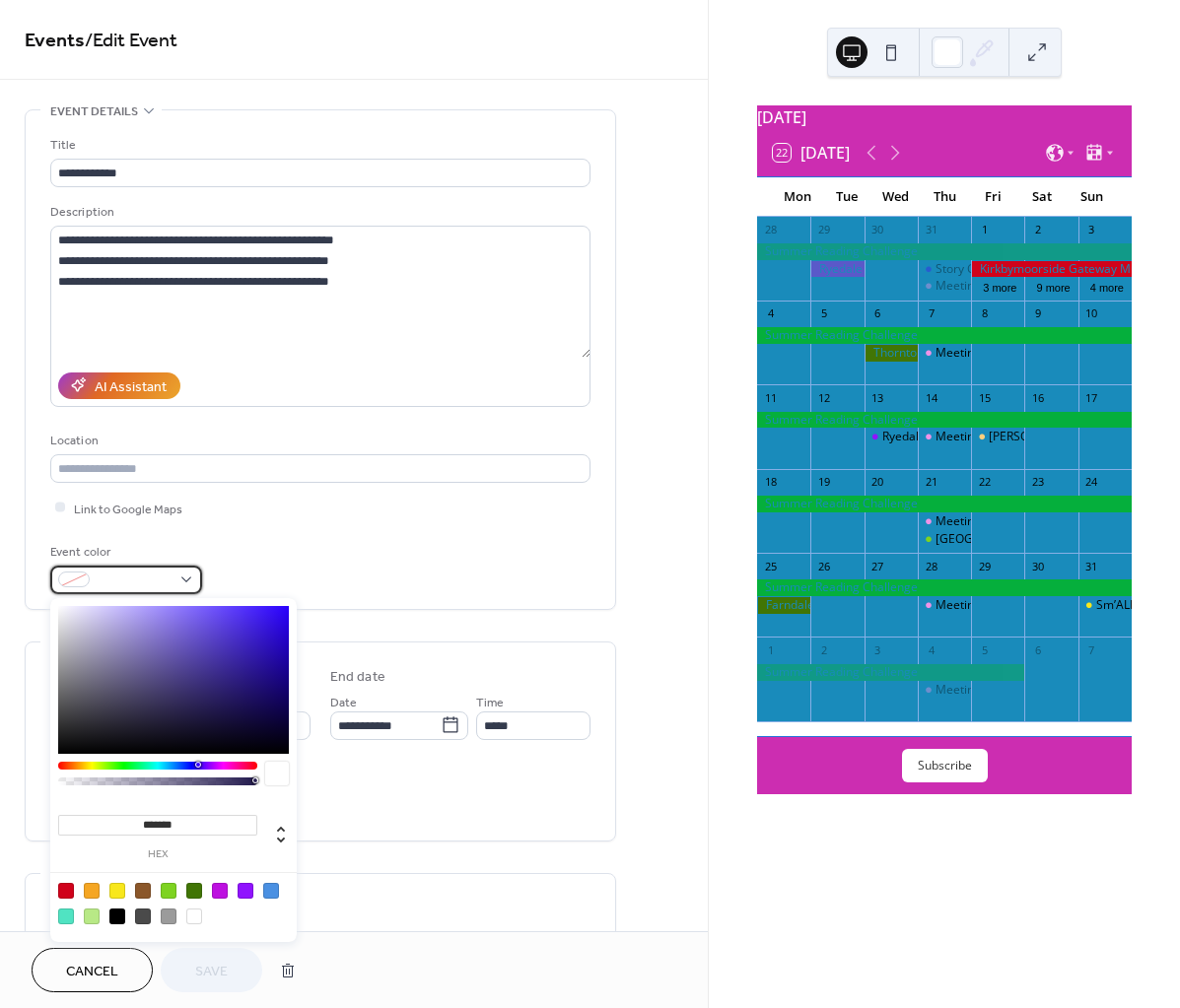 click at bounding box center (126, 579) 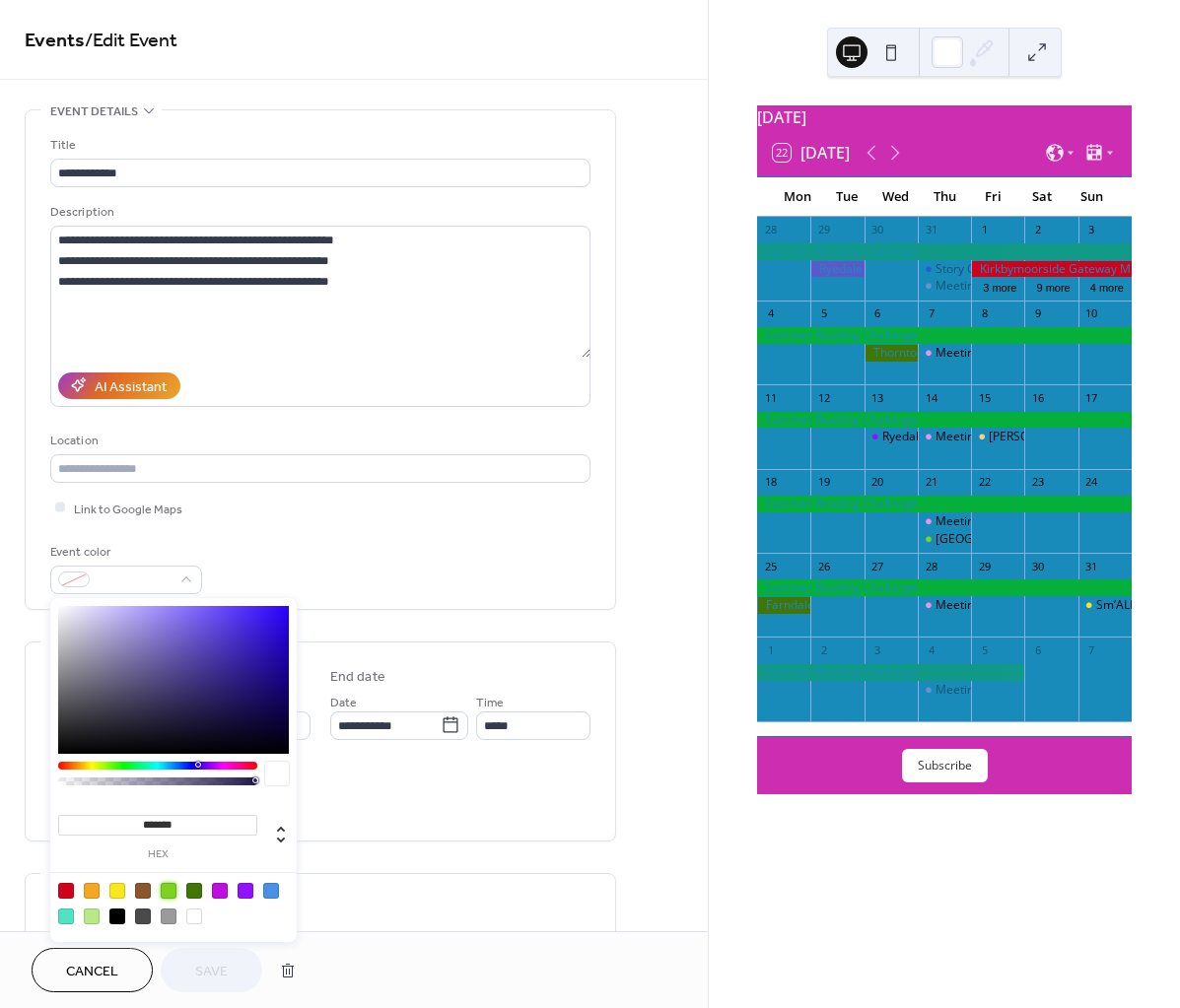click at bounding box center [169, 891] 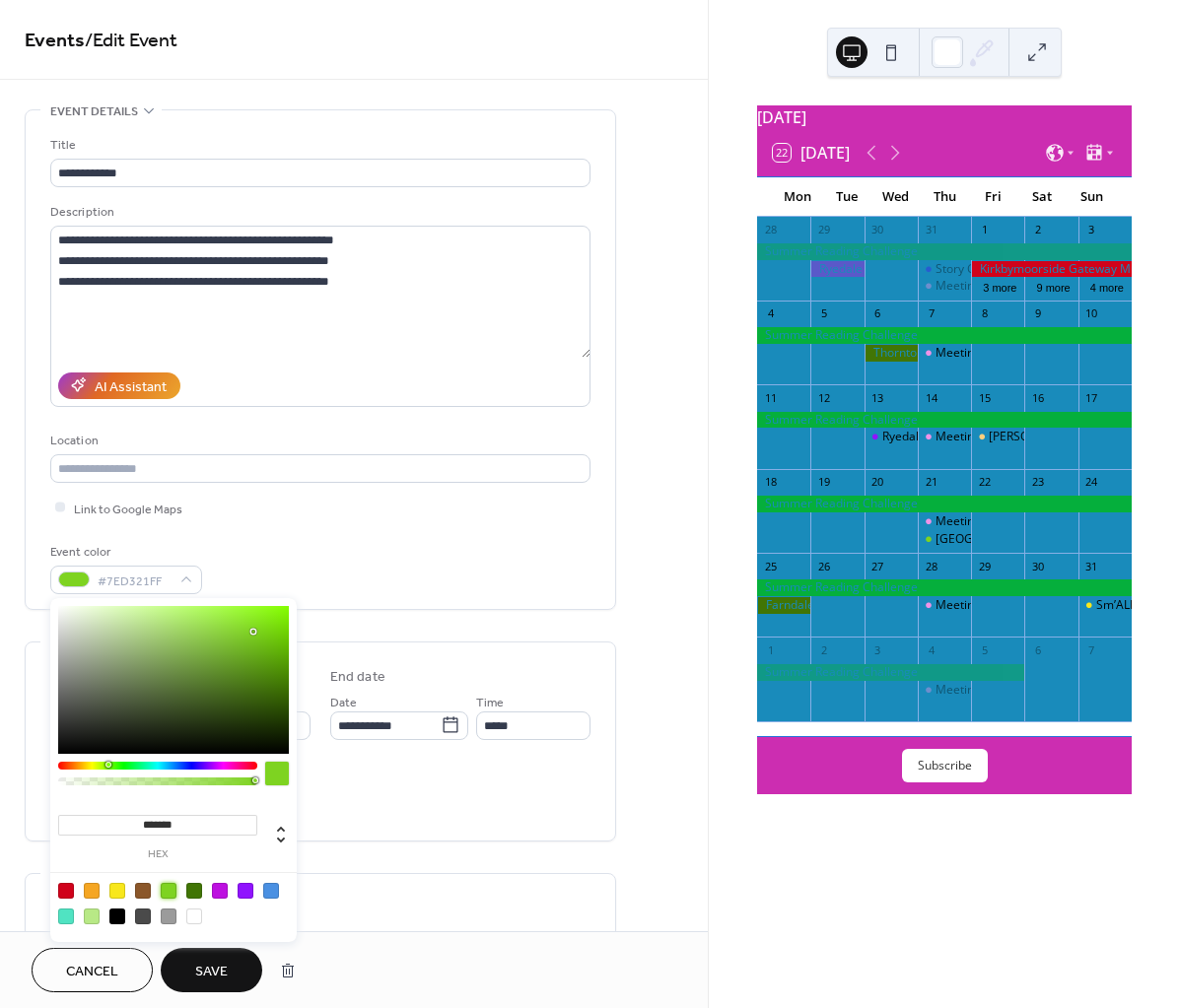 click at bounding box center [66, 891] 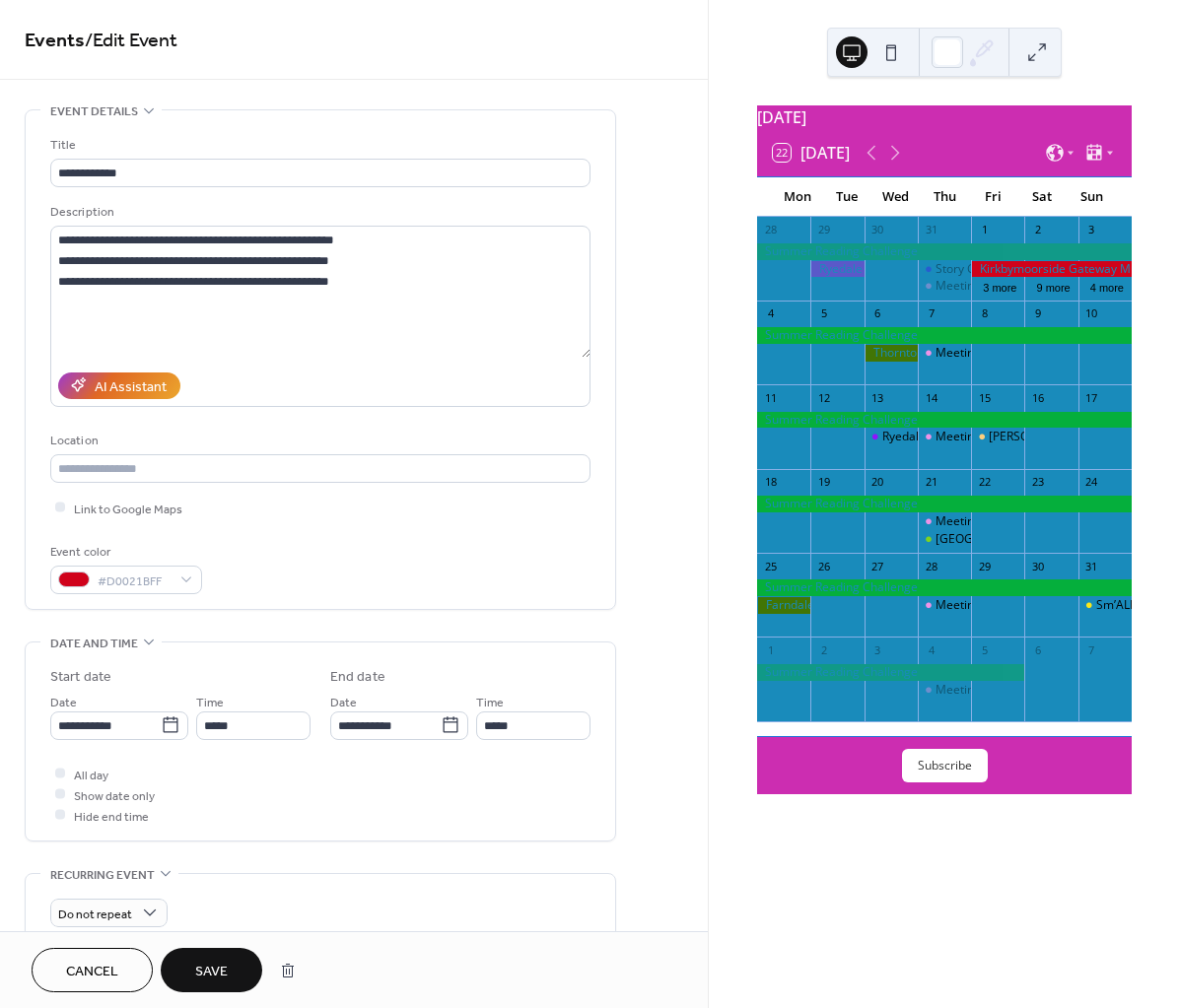 click on "Save" at bounding box center (211, 972) 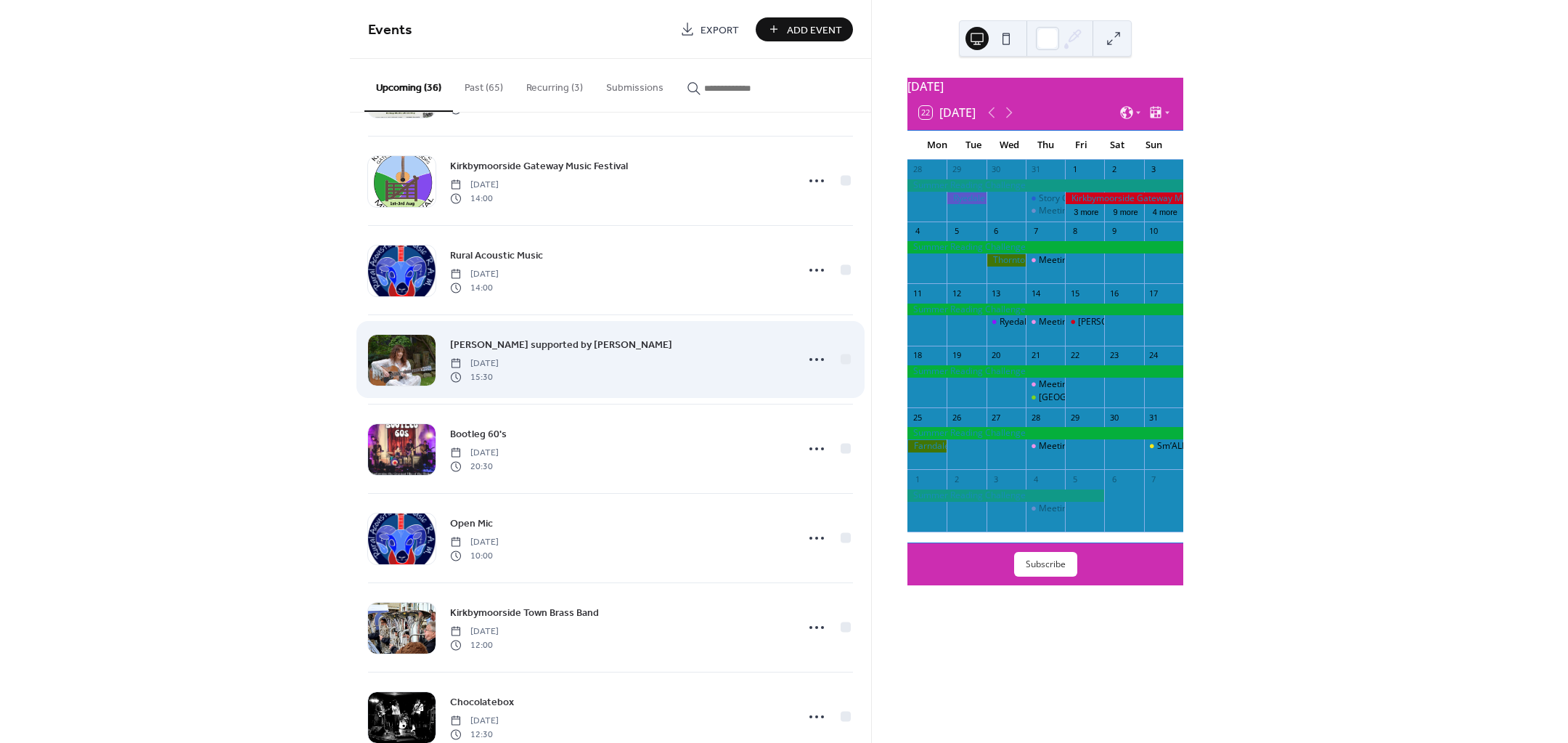 scroll, scrollTop: 545, scrollLeft: 0, axis: vertical 